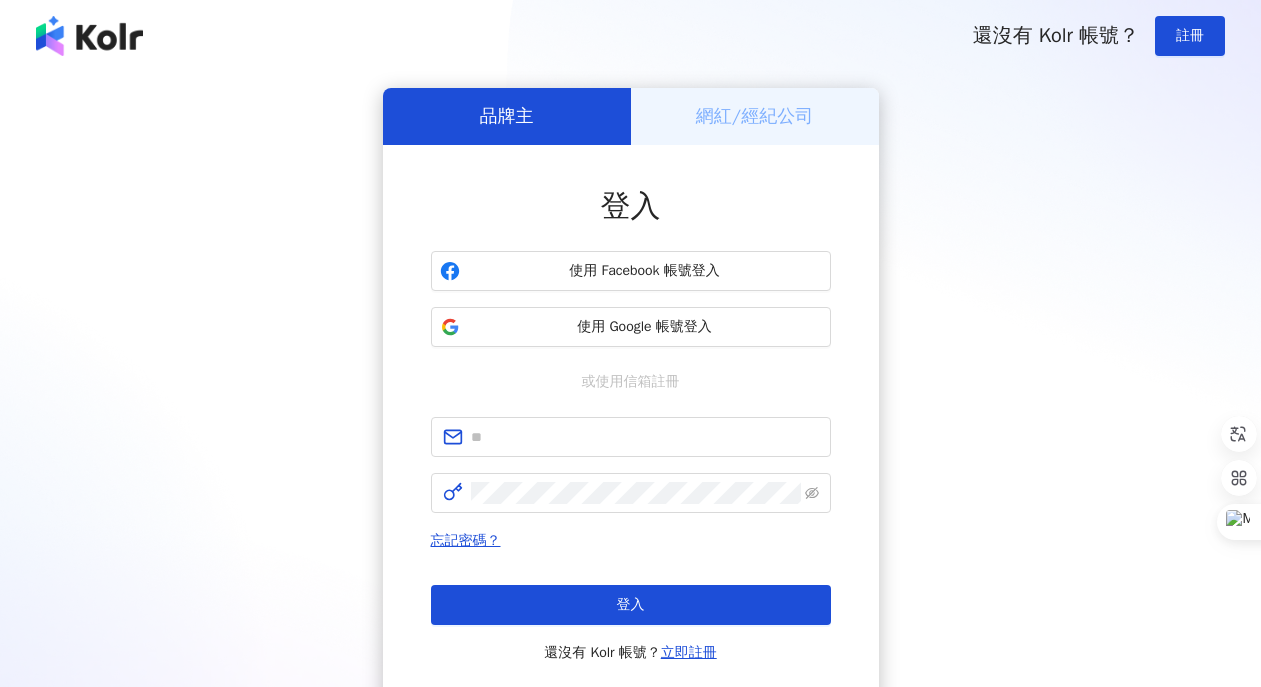 scroll, scrollTop: 0, scrollLeft: 0, axis: both 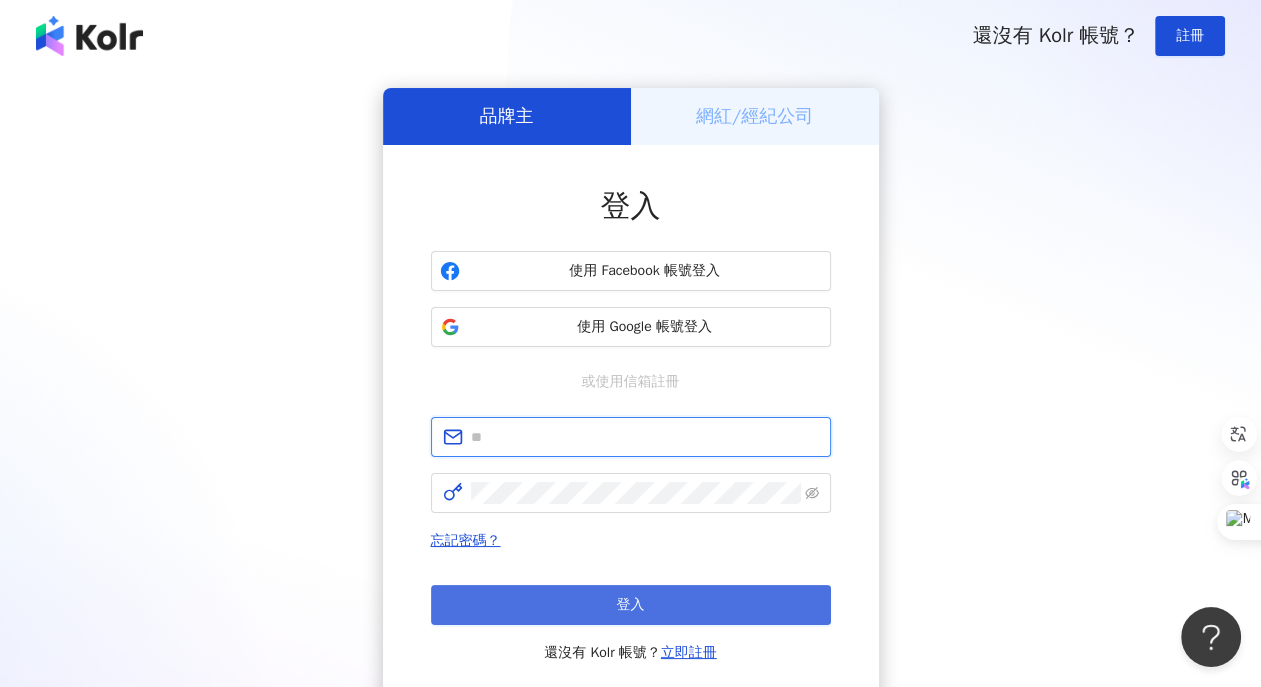 type on "**********" 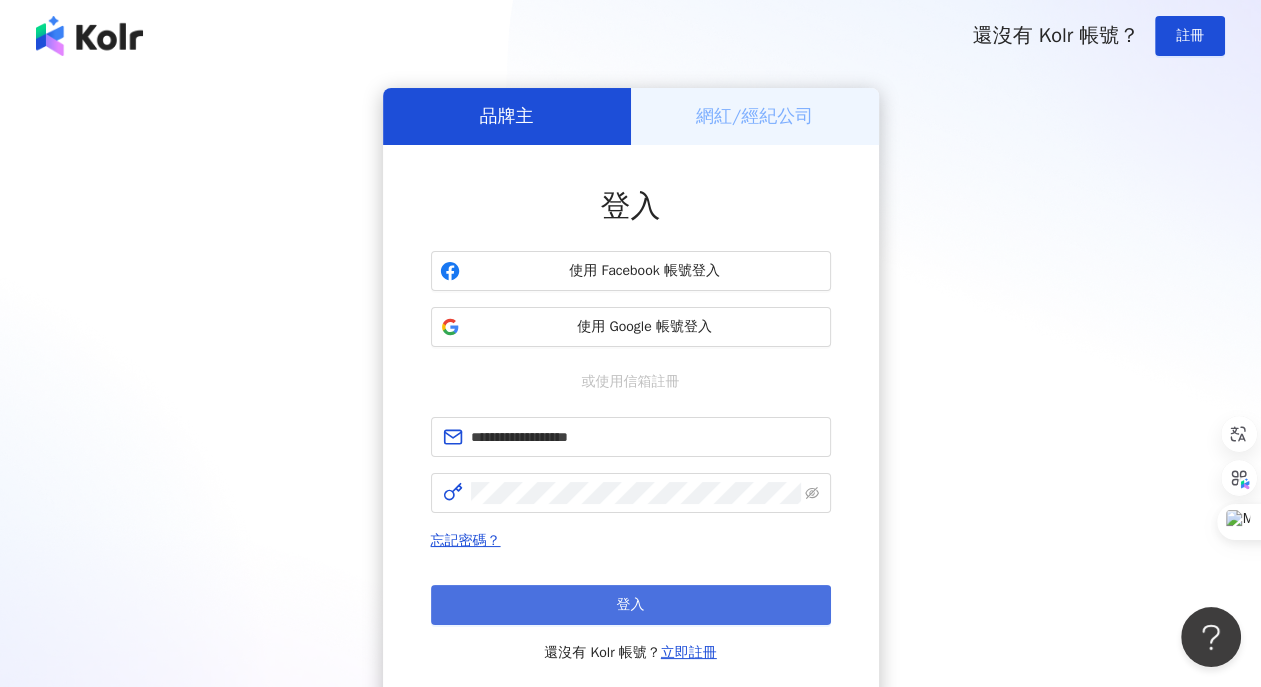 click on "登入" at bounding box center [631, 605] 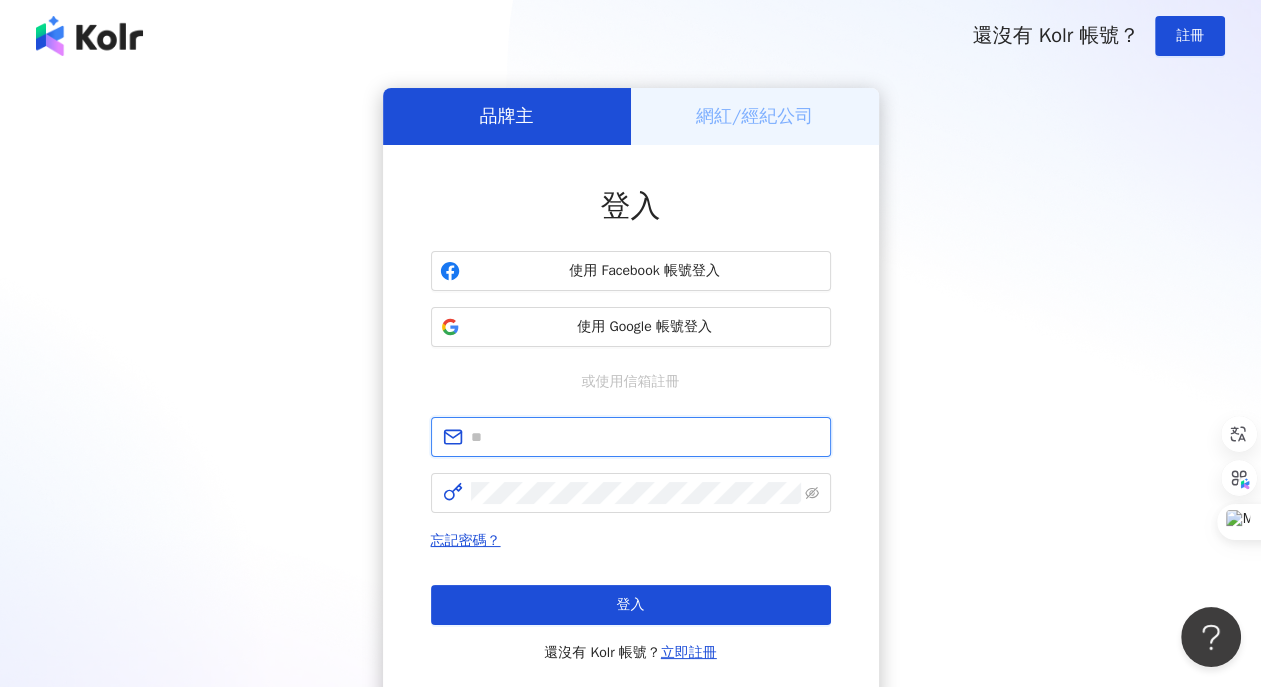 type on "**********" 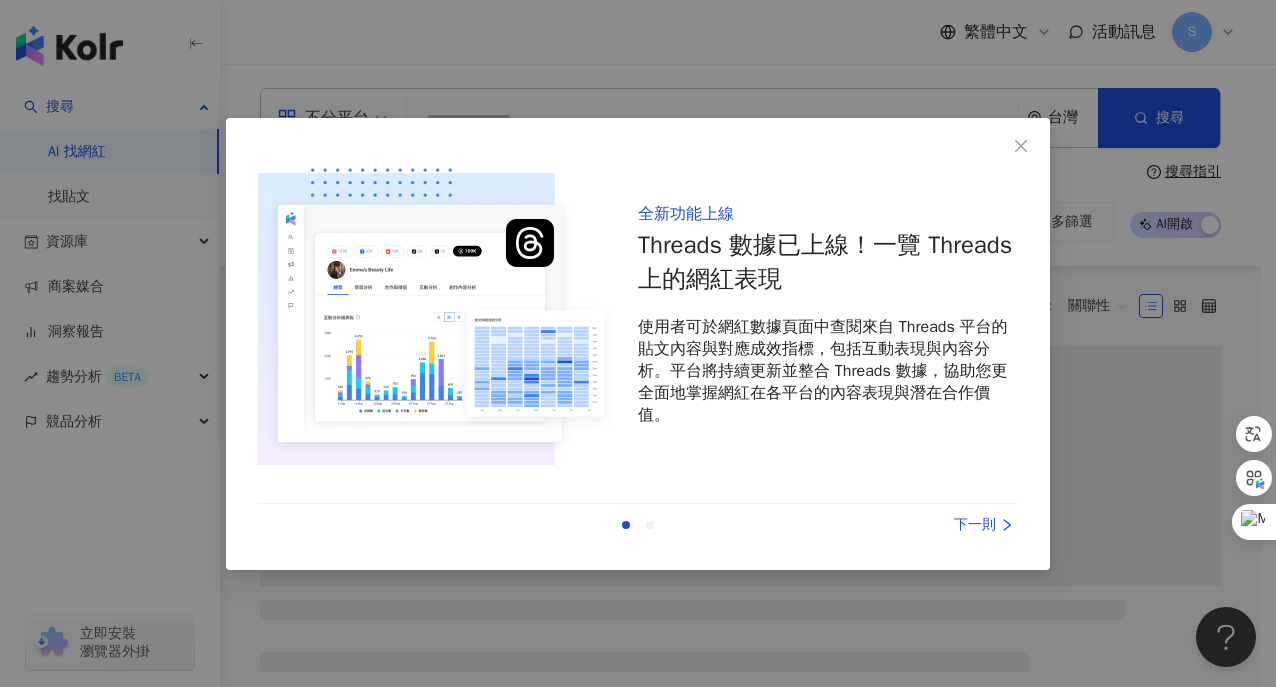 click on "下一則" at bounding box center (943, 525) 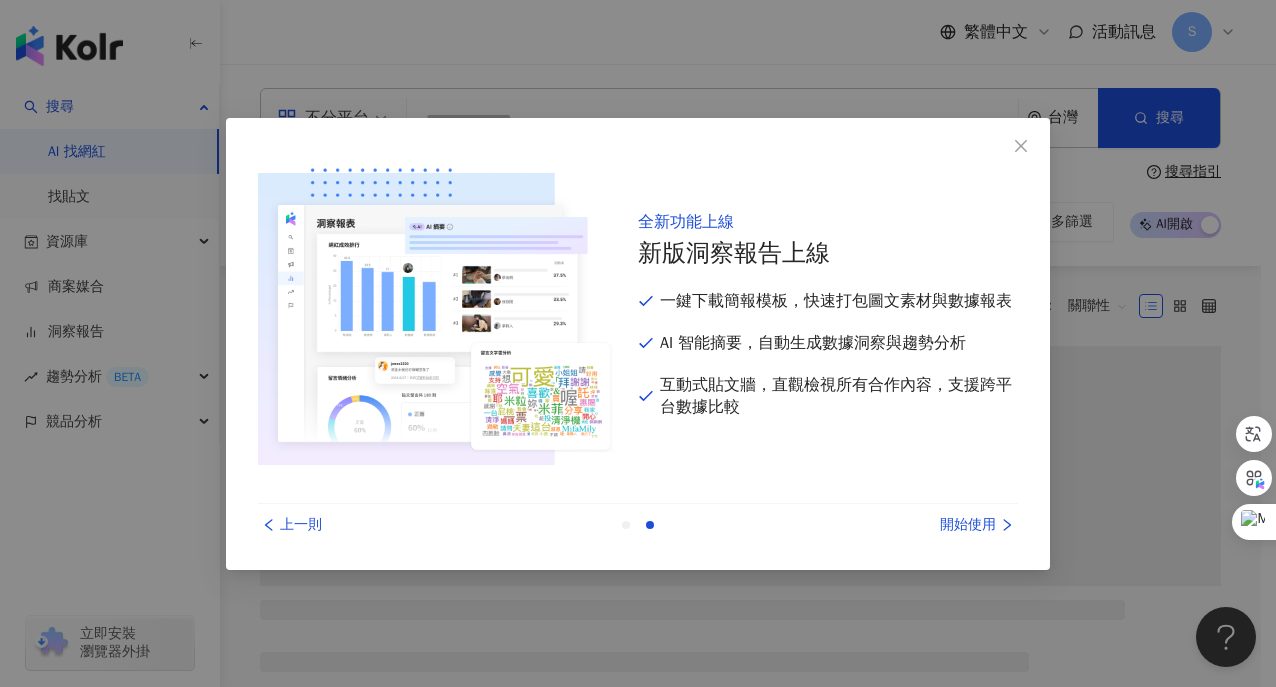 click on "開始使用" at bounding box center [943, 525] 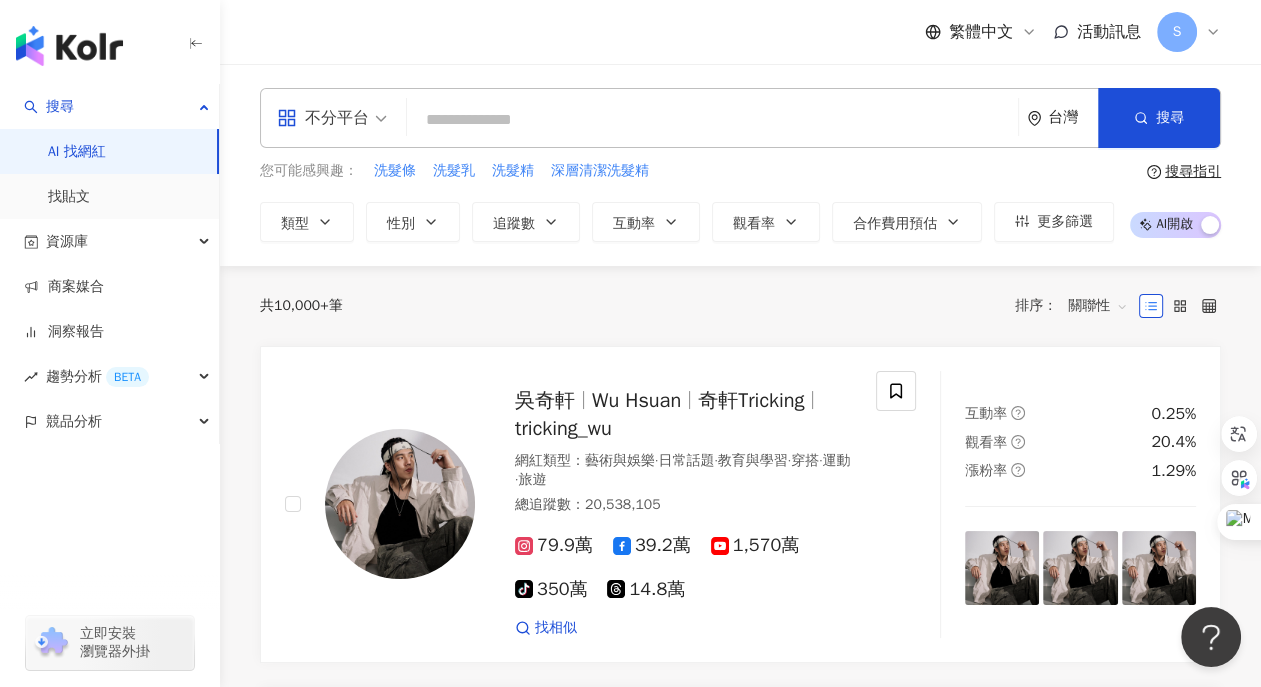 click on "不分平台 台灣 搜尋" at bounding box center (740, 118) 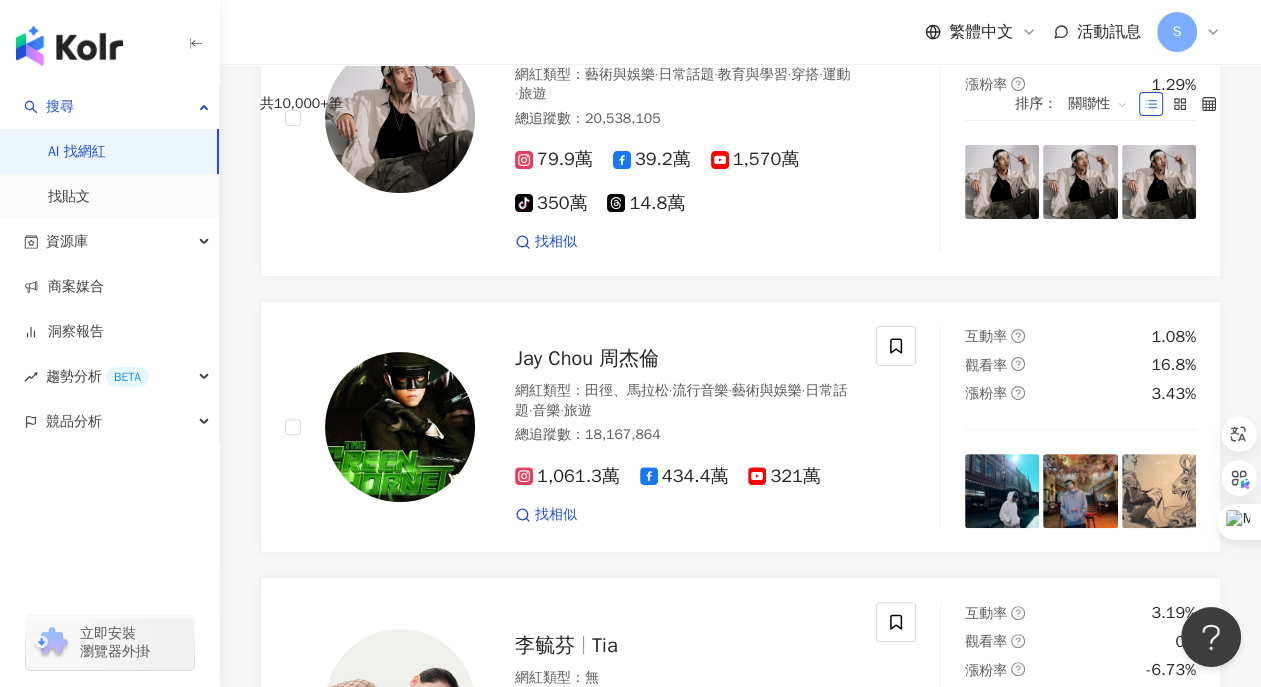 scroll, scrollTop: 0, scrollLeft: 0, axis: both 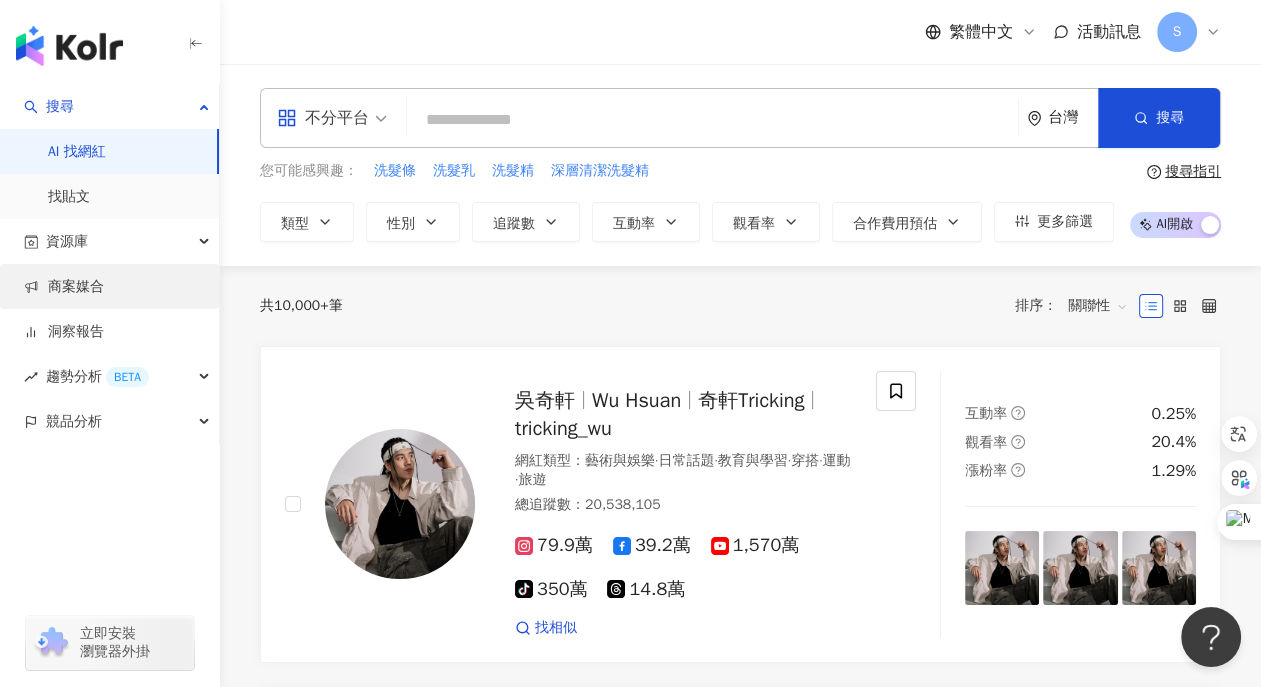click on "商案媒合" at bounding box center [64, 287] 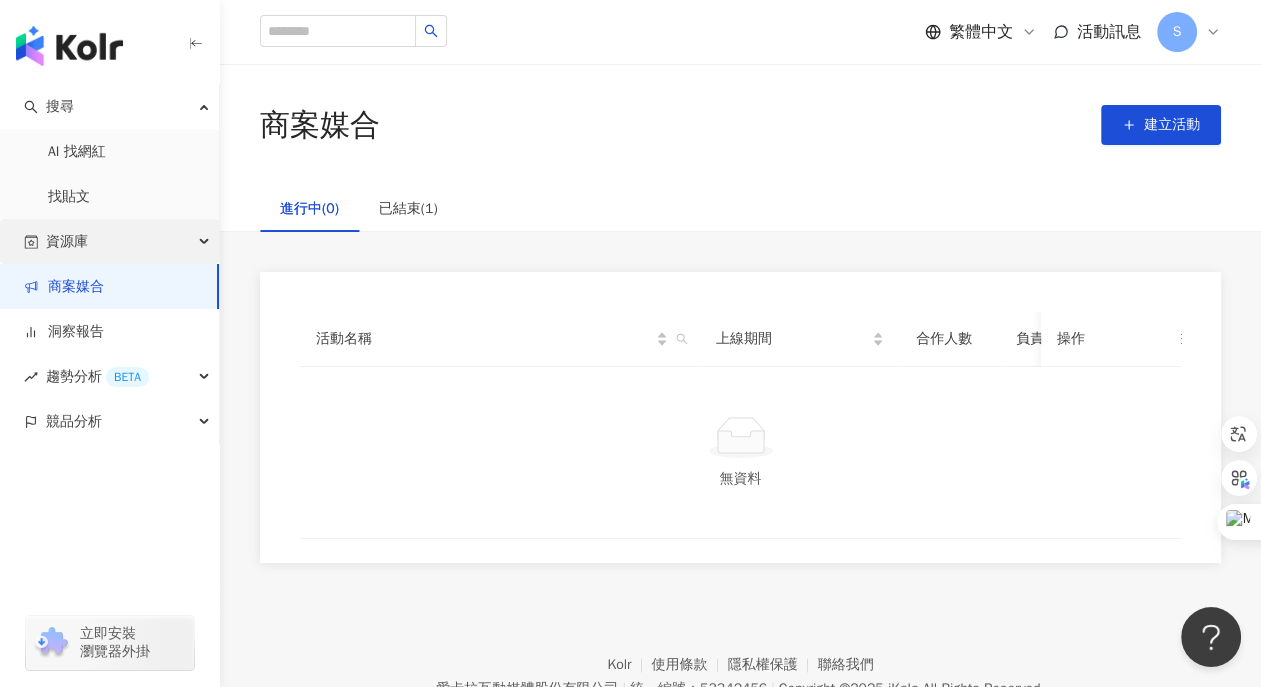 click on "資源庫" at bounding box center (67, 241) 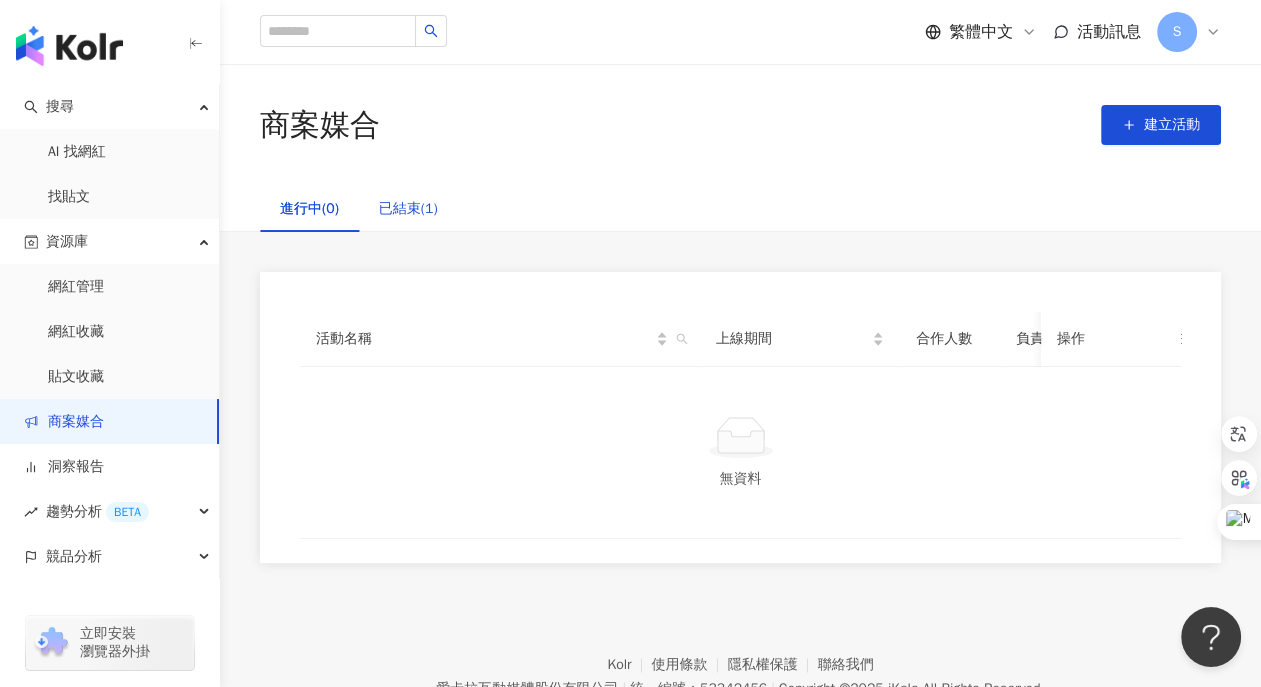 click on "已結束(1)" at bounding box center (408, 209) 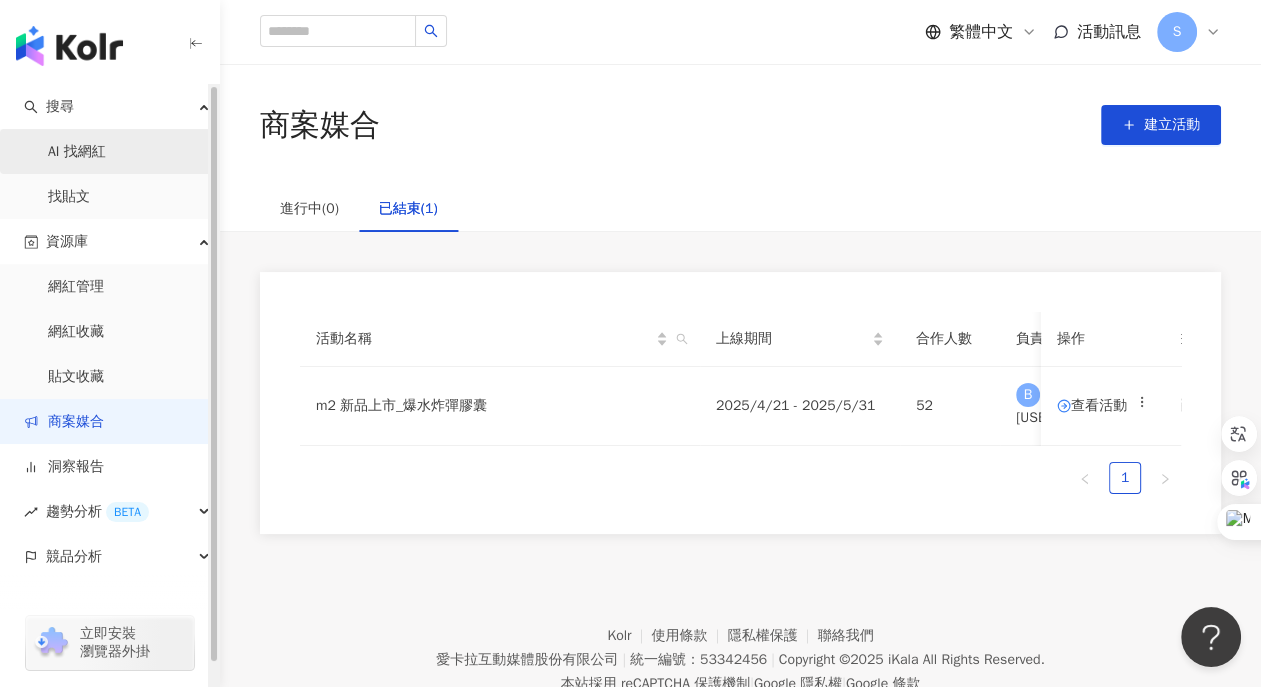 click on "AI 找網紅" at bounding box center (77, 152) 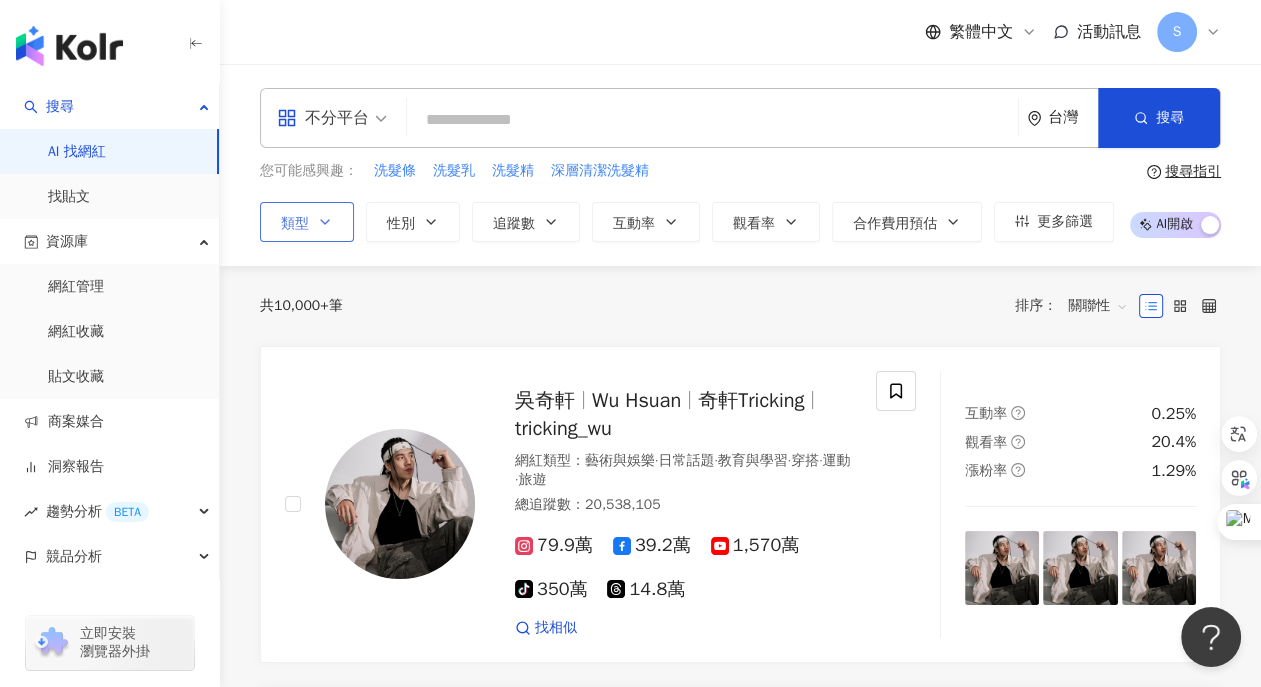 click 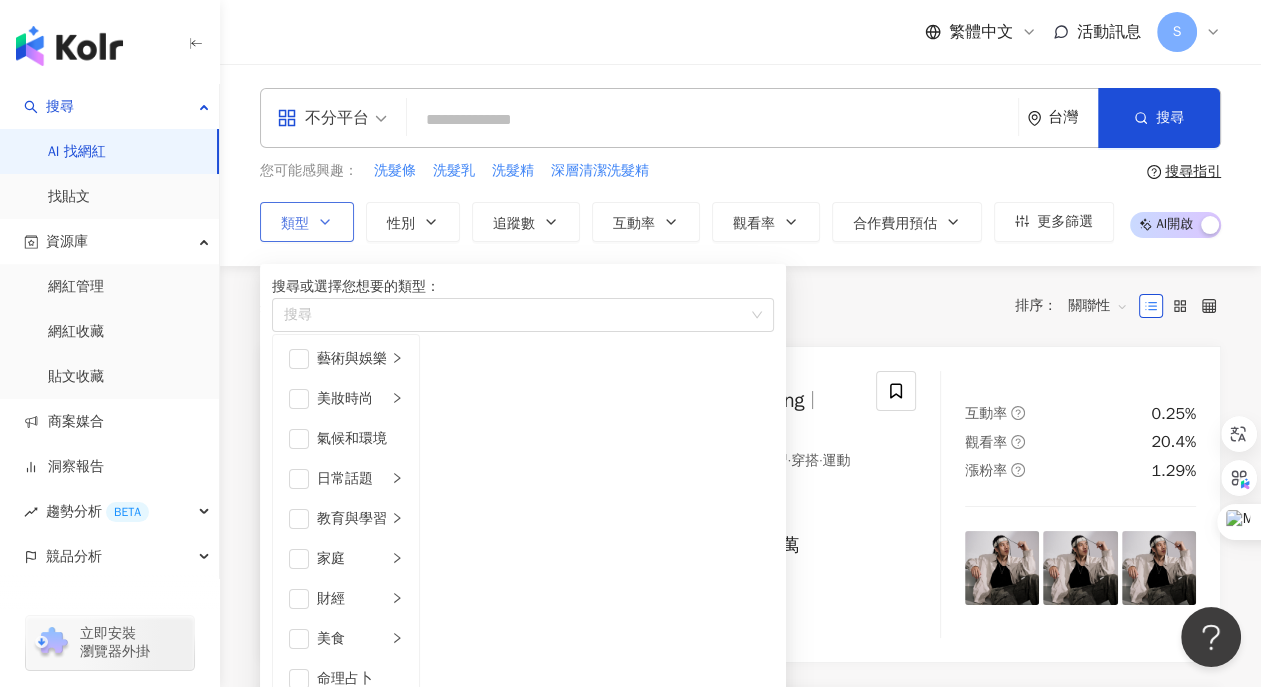 click 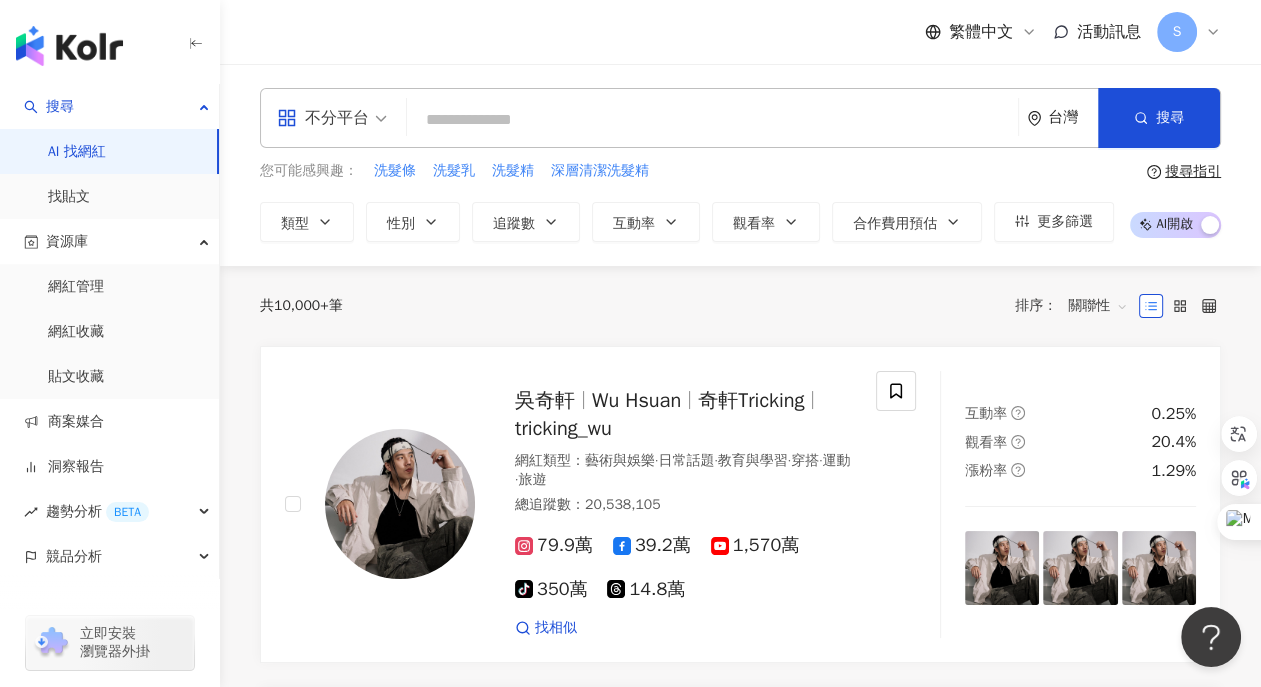 click at bounding box center (712, 120) 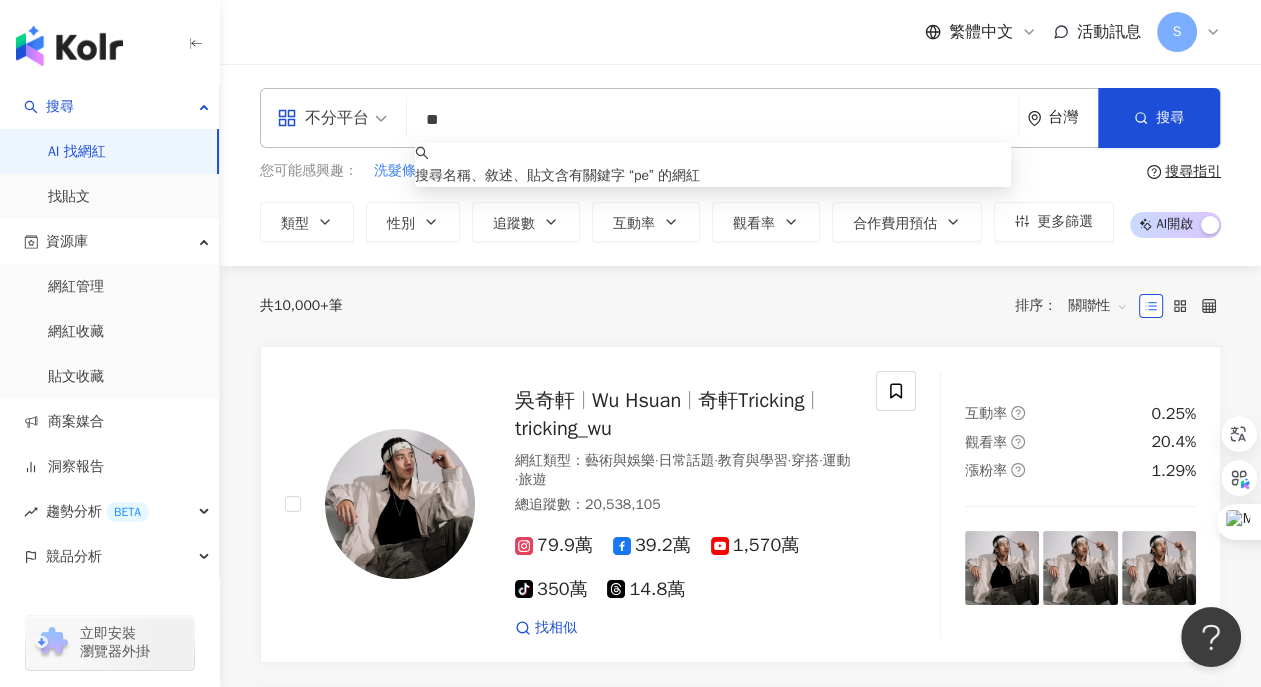 type on "*" 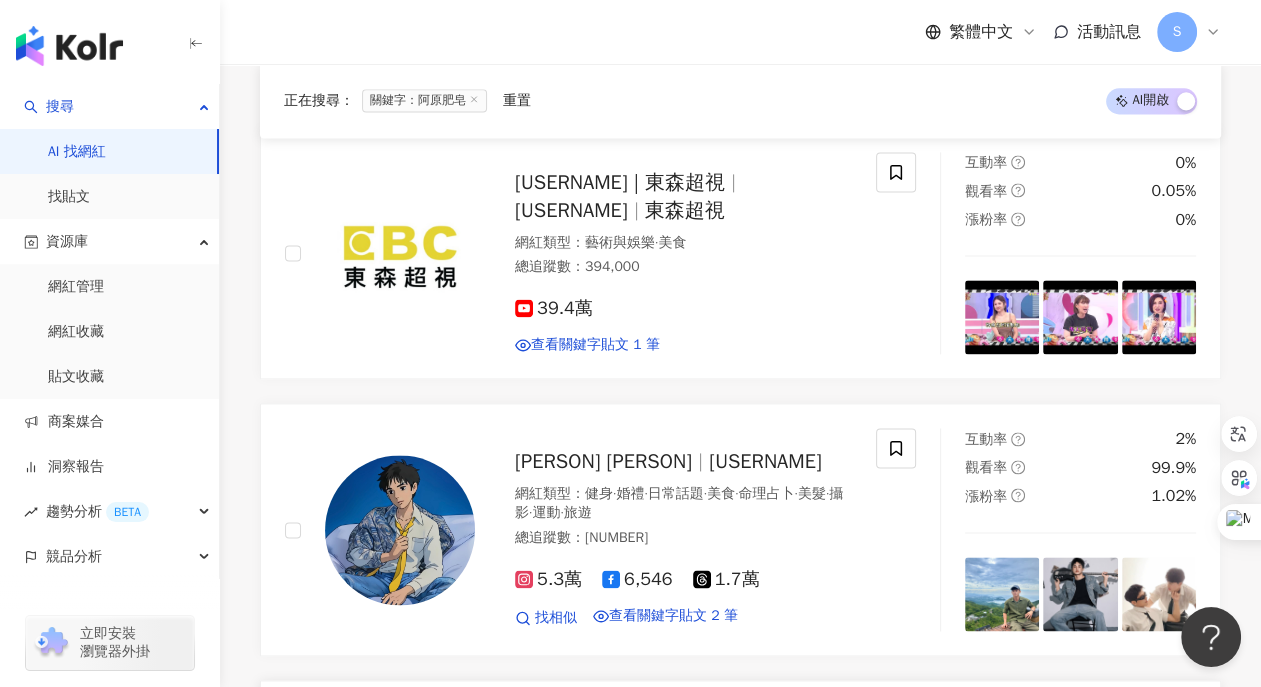 scroll, scrollTop: 2300, scrollLeft: 0, axis: vertical 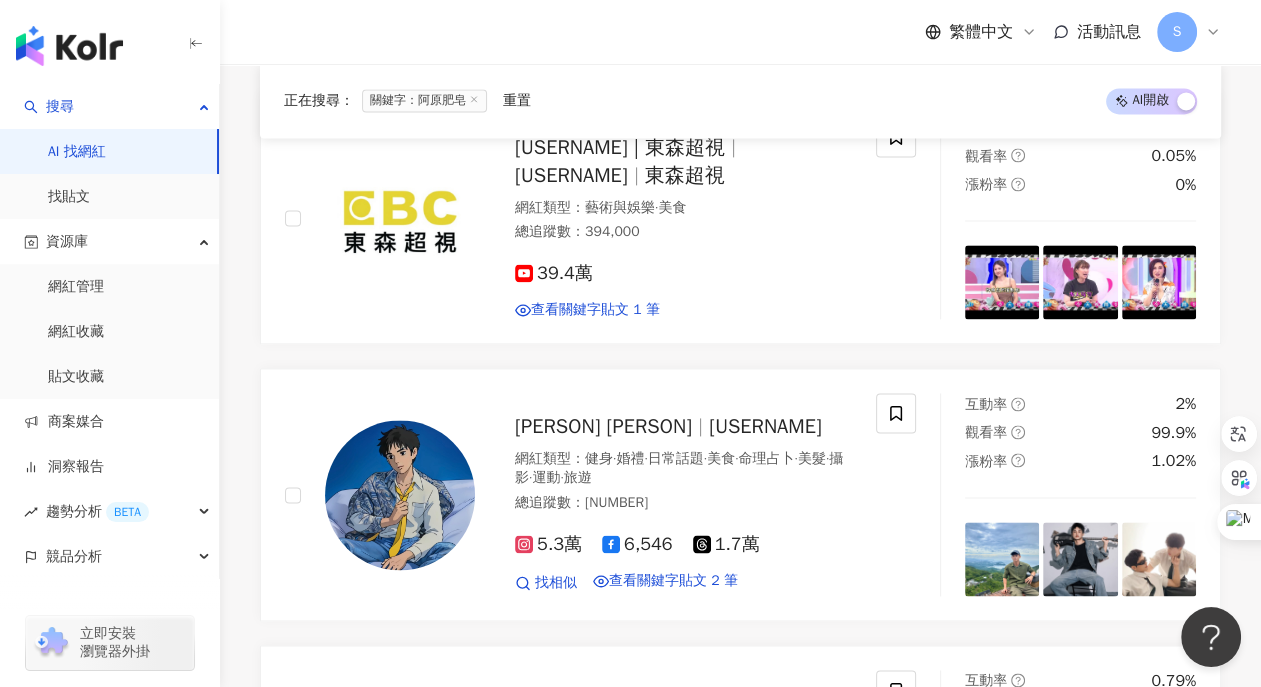 type on "****" 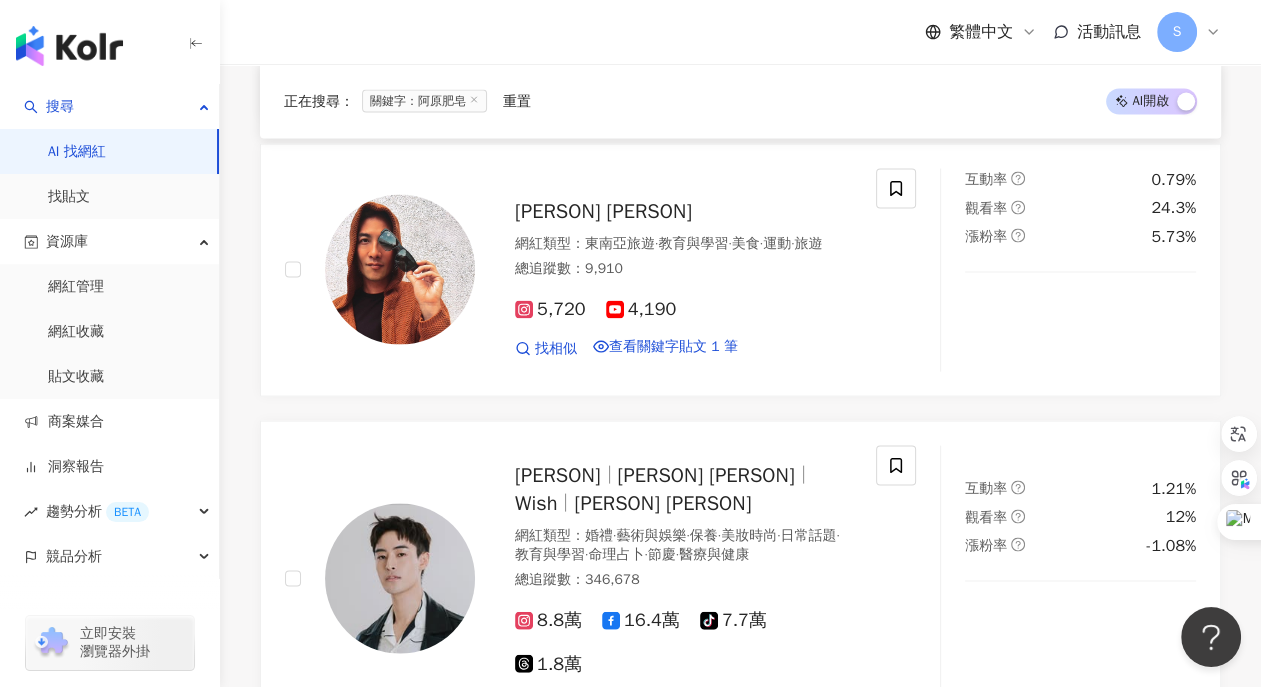 scroll, scrollTop: 3400, scrollLeft: 0, axis: vertical 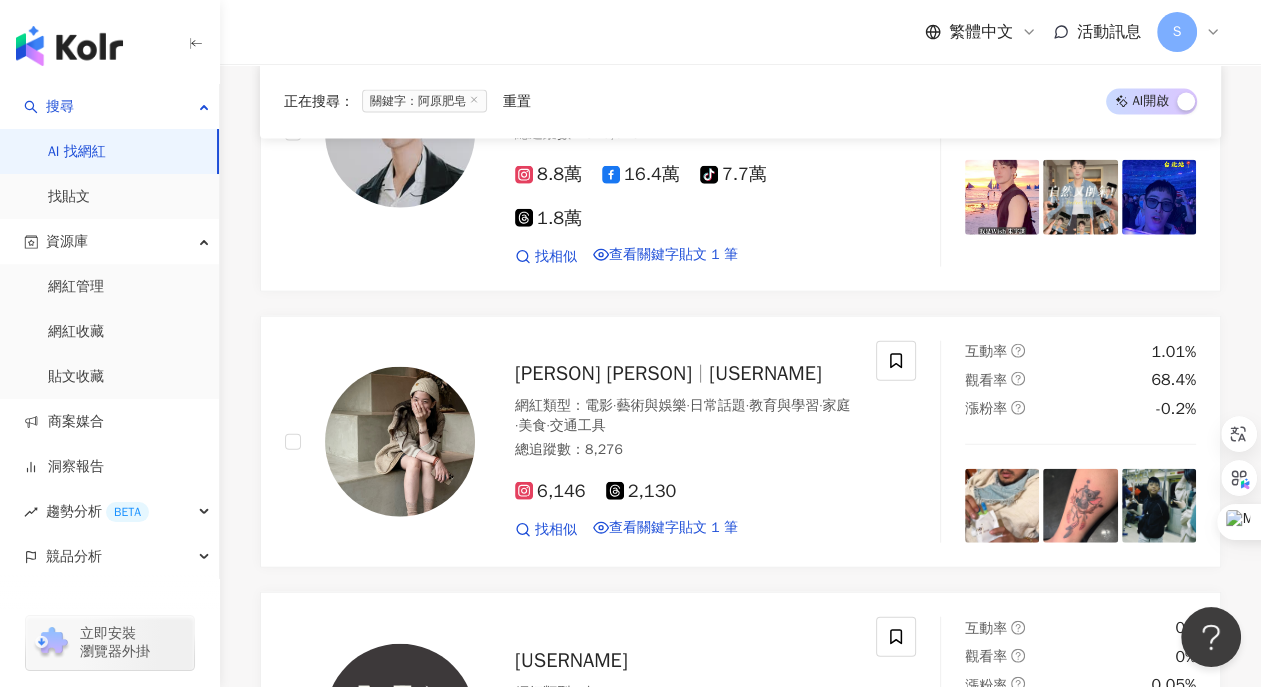 click on "下一頁" at bounding box center (820, 2058) 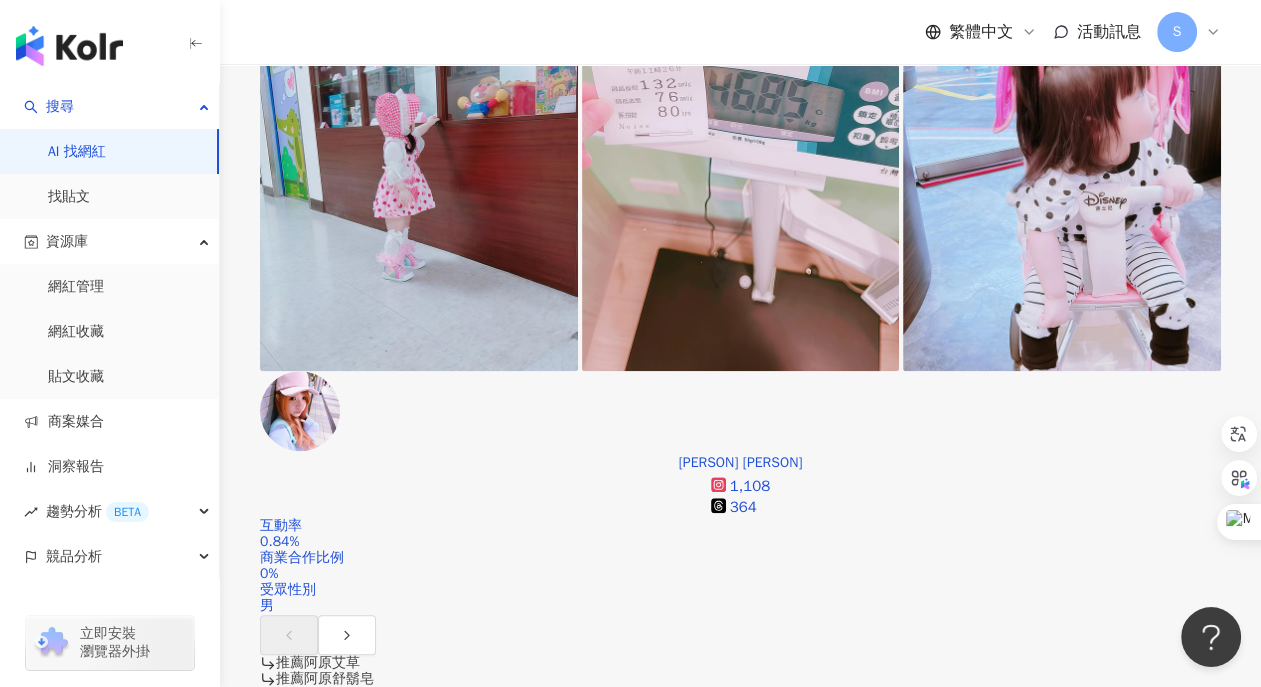 scroll, scrollTop: 1215, scrollLeft: 0, axis: vertical 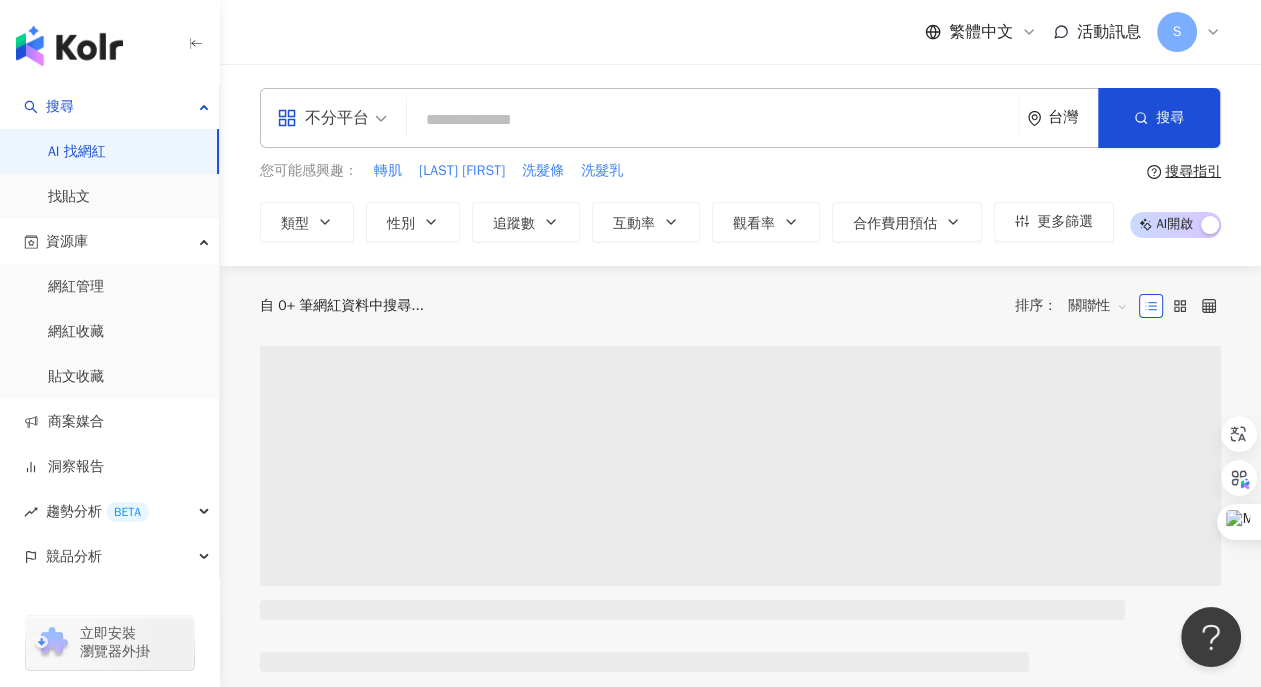 click at bounding box center [712, 120] 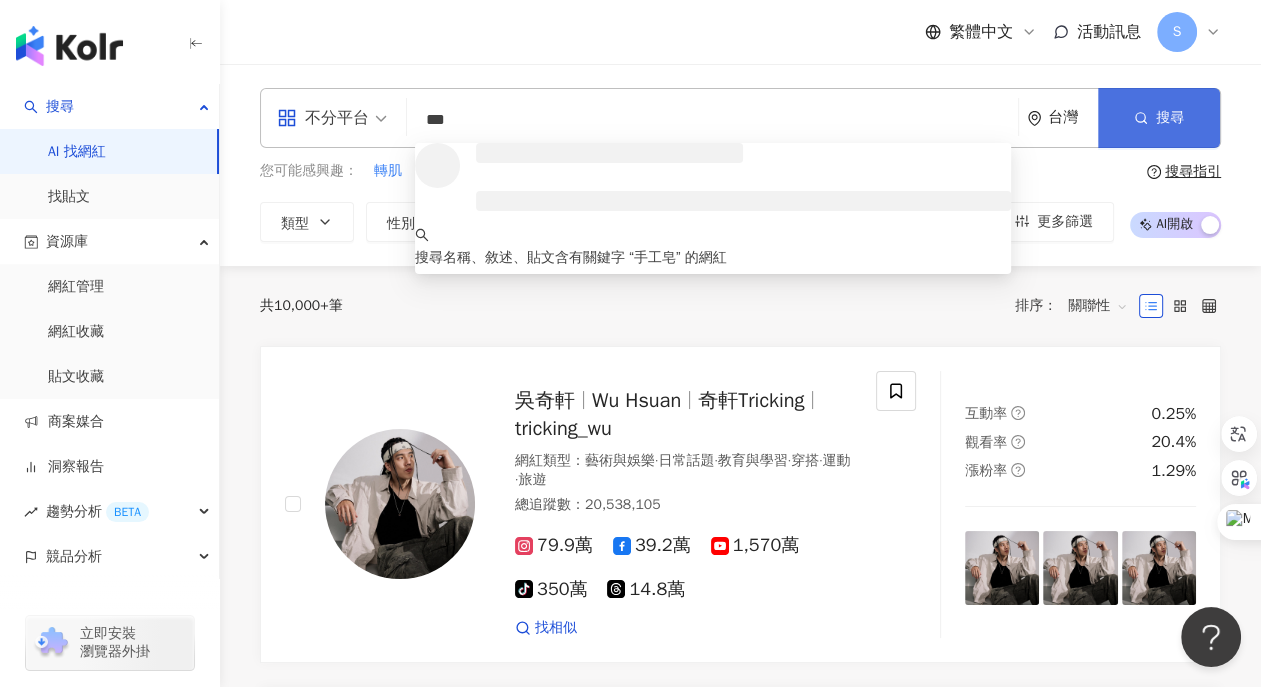 type on "***" 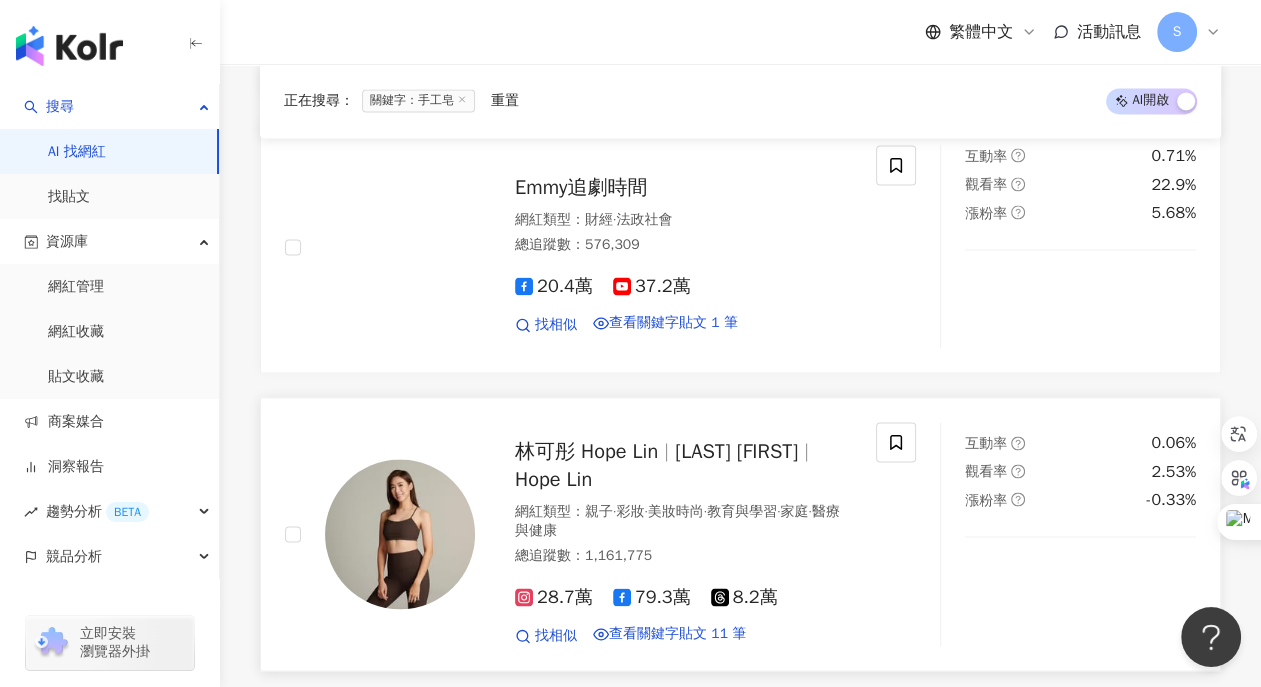 scroll, scrollTop: 2500, scrollLeft: 0, axis: vertical 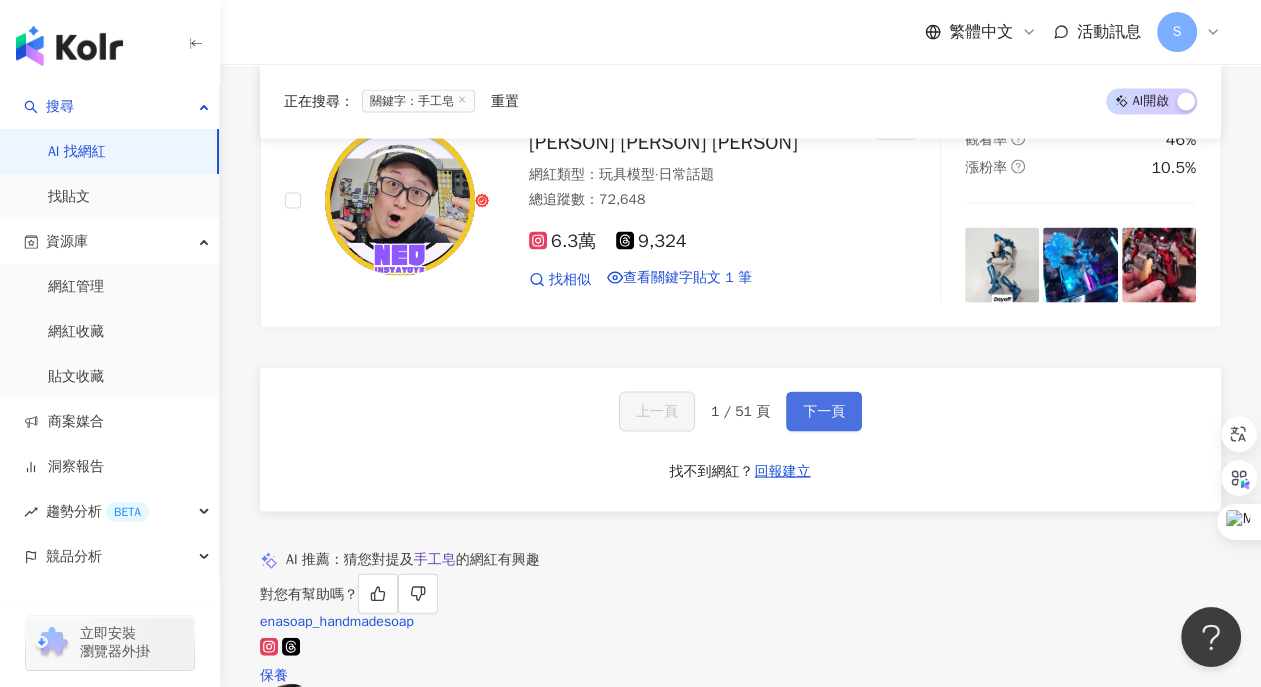 drag, startPoint x: 827, startPoint y: 495, endPoint x: 813, endPoint y: 498, distance: 14.3178215 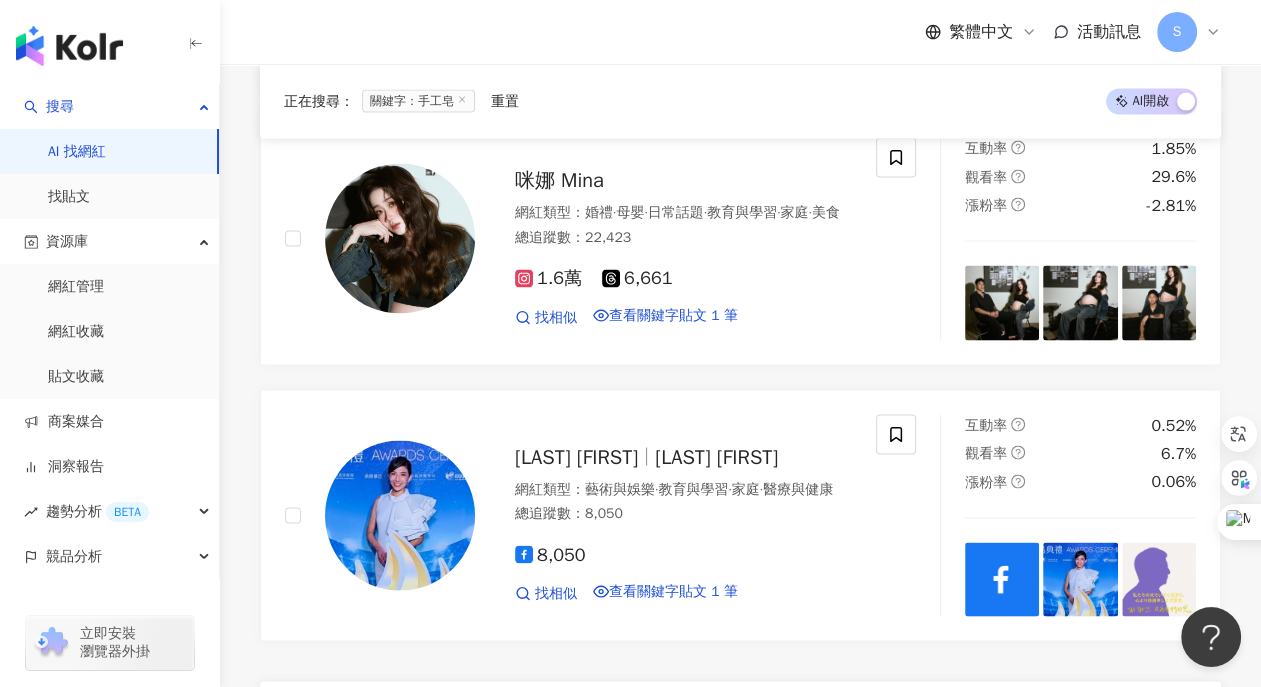 scroll, scrollTop: 3209, scrollLeft: 0, axis: vertical 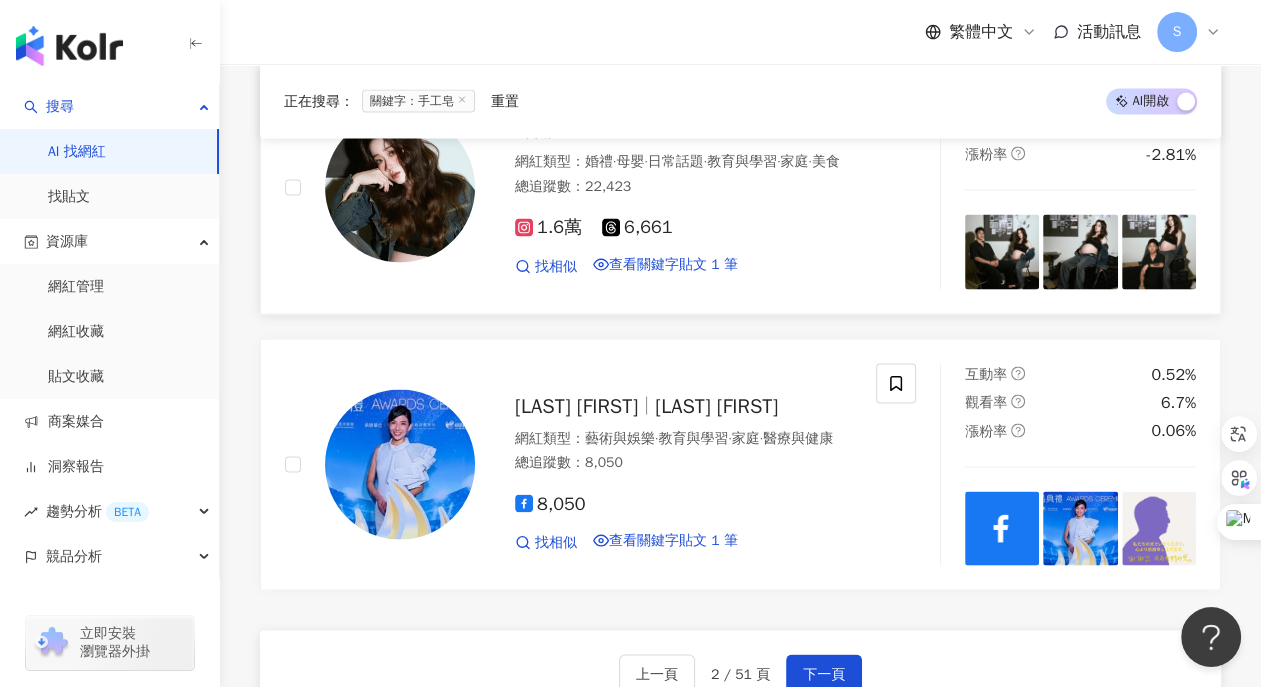 click at bounding box center [400, 188] 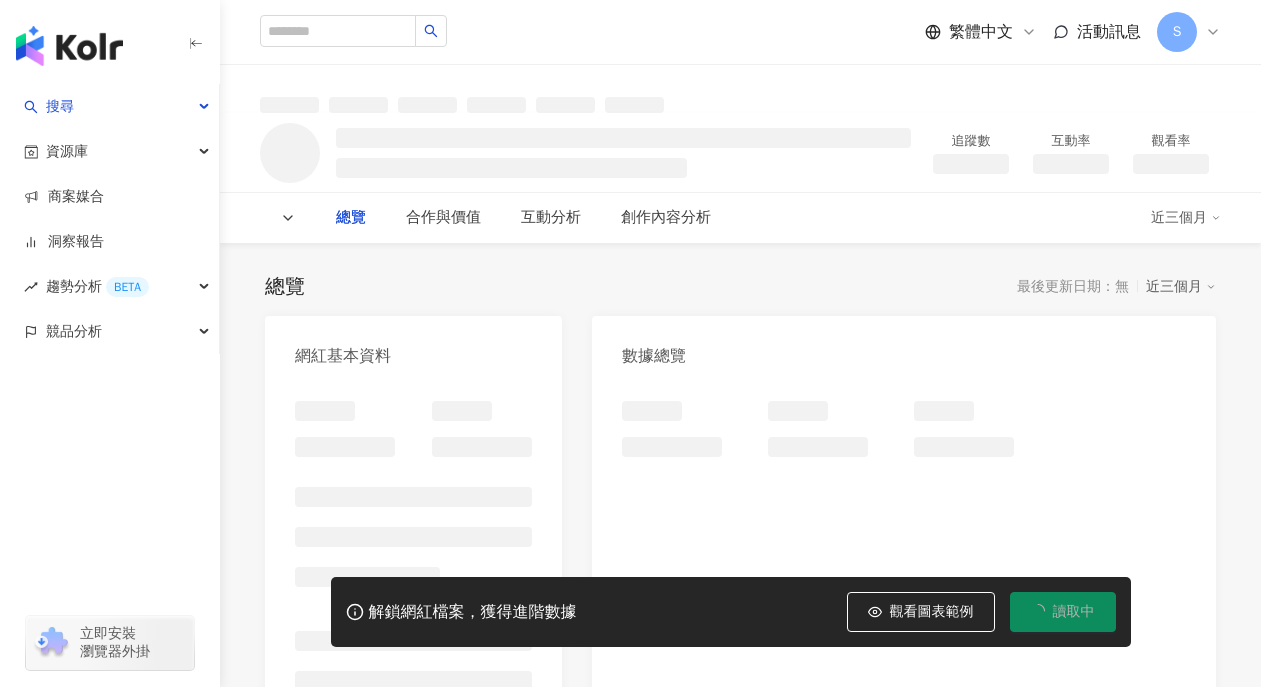 scroll, scrollTop: 0, scrollLeft: 0, axis: both 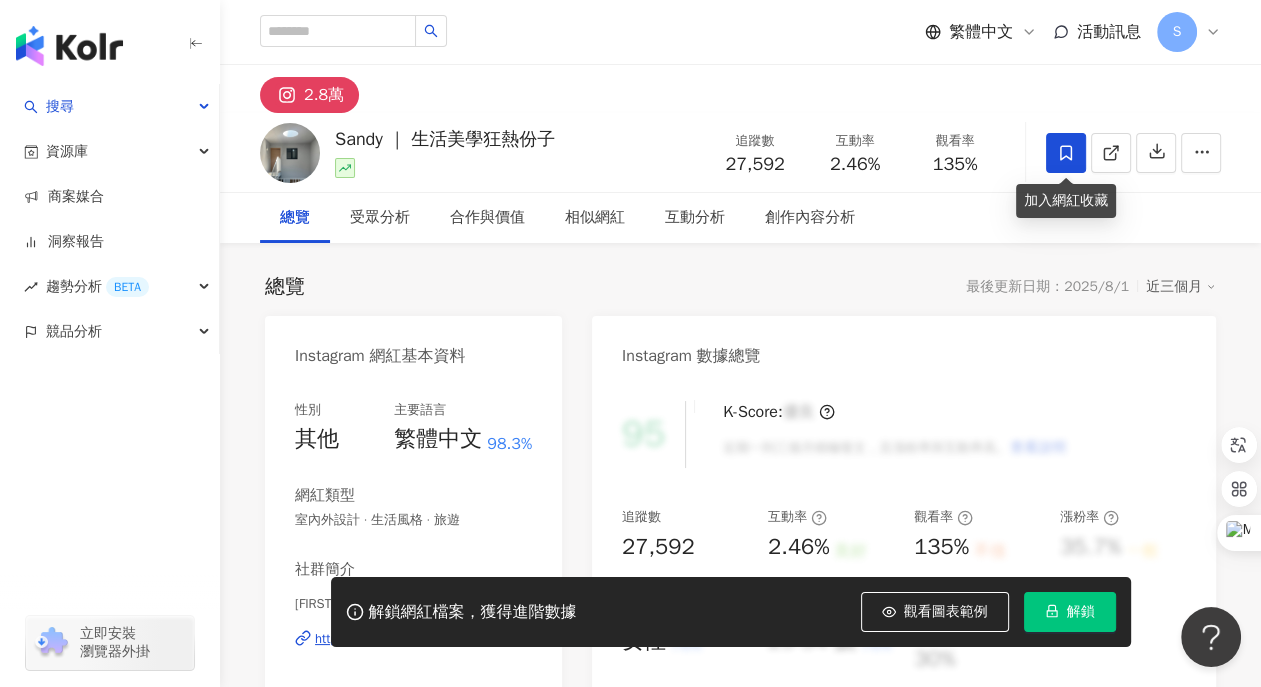 click 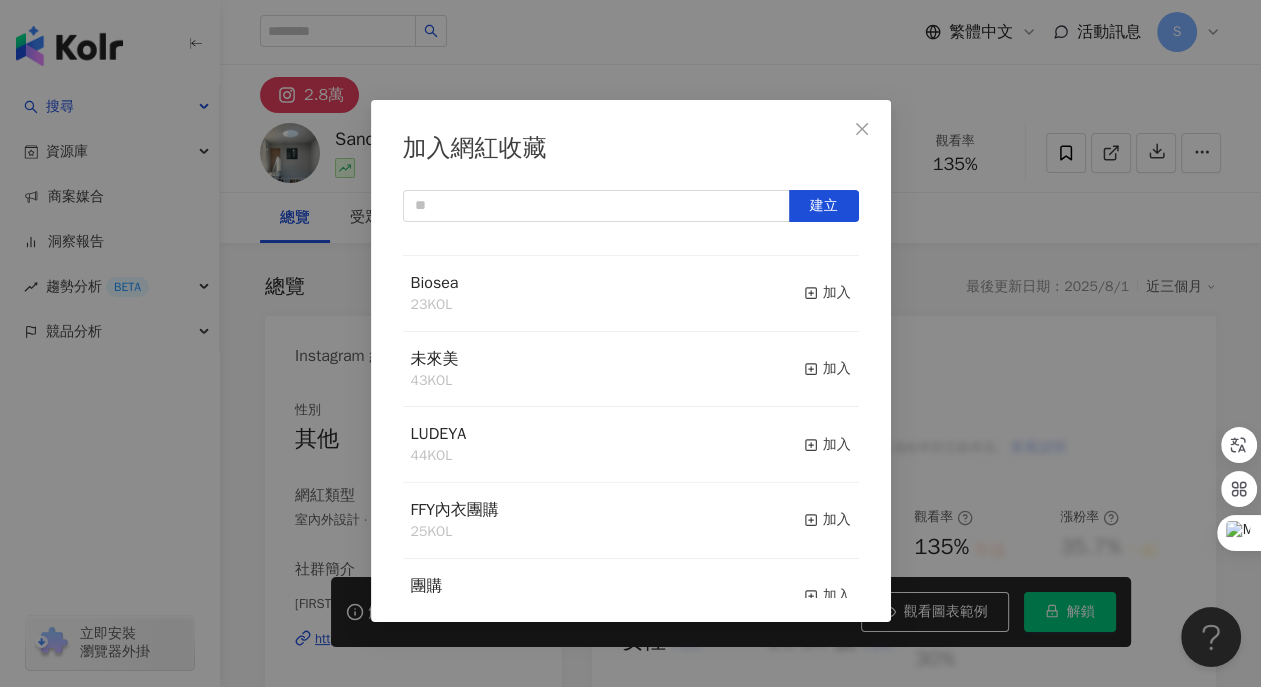 scroll, scrollTop: 0, scrollLeft: 0, axis: both 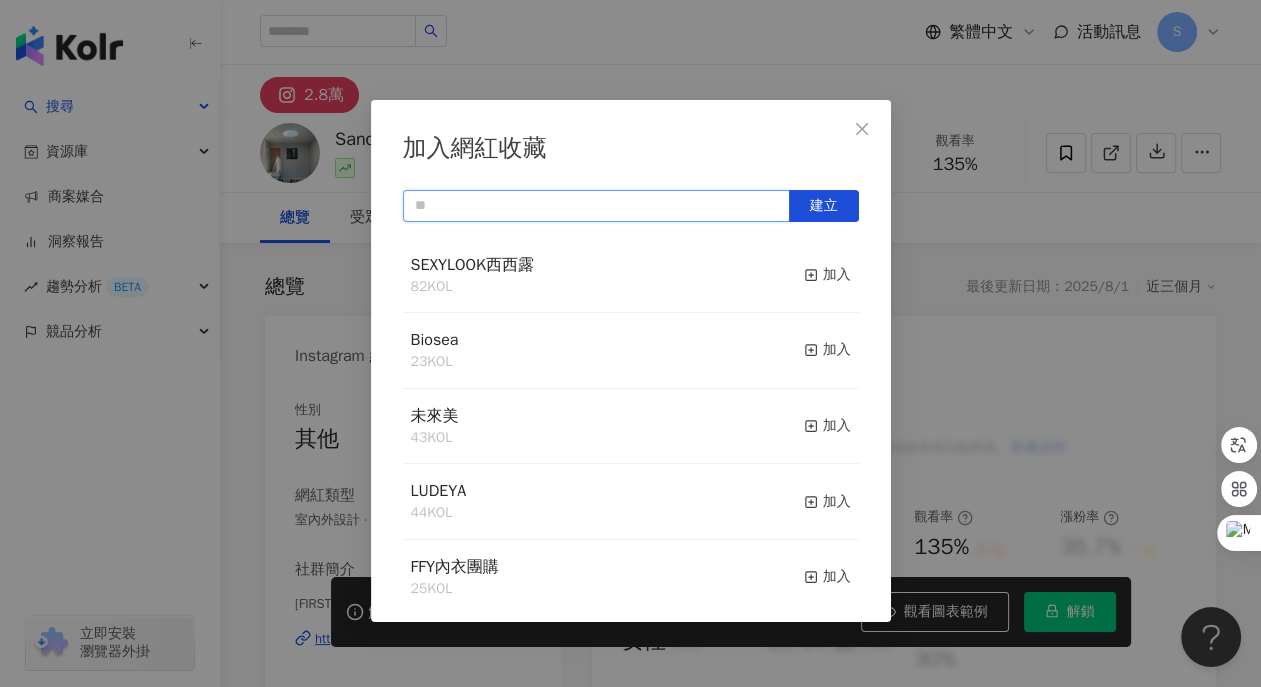 click at bounding box center [596, 206] 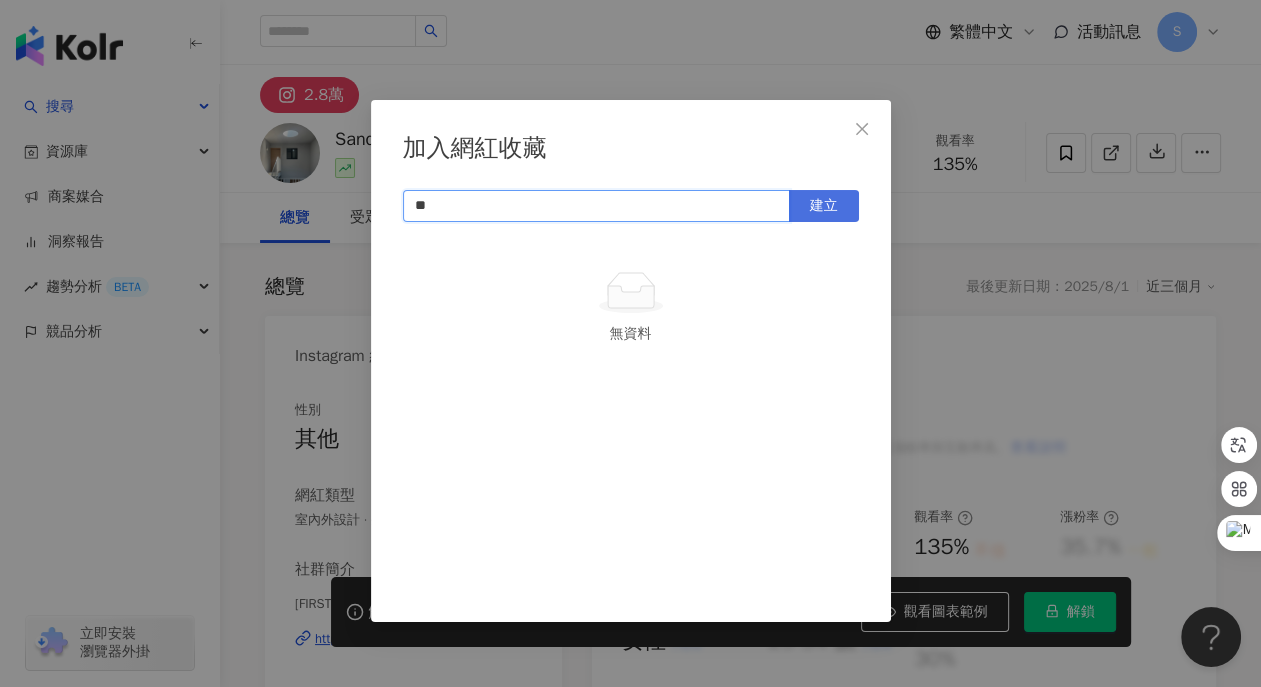 click on "建立" at bounding box center [824, 206] 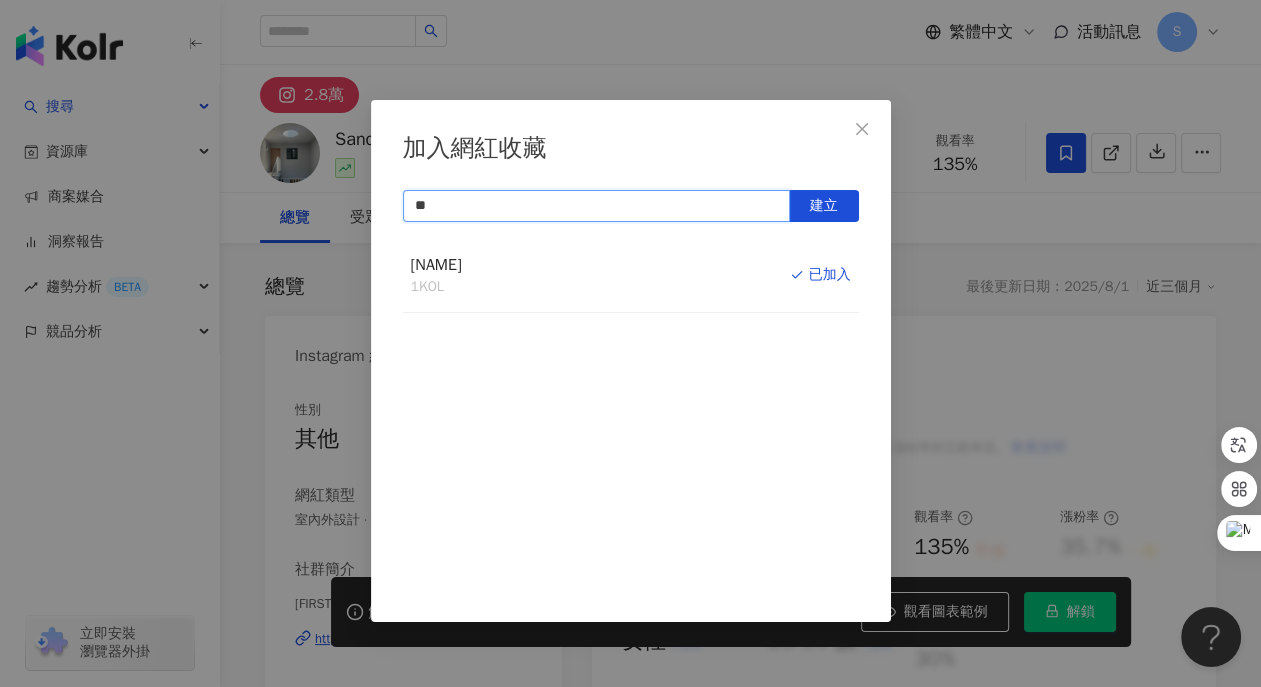 type on "**" 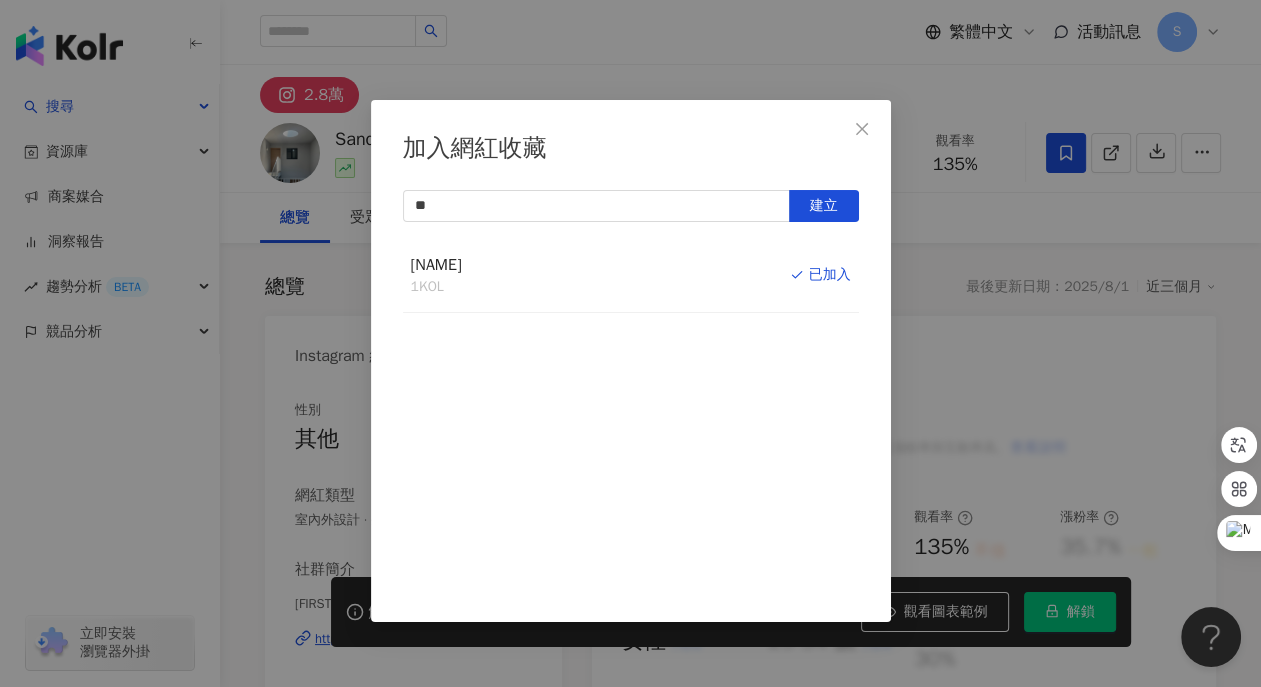 click 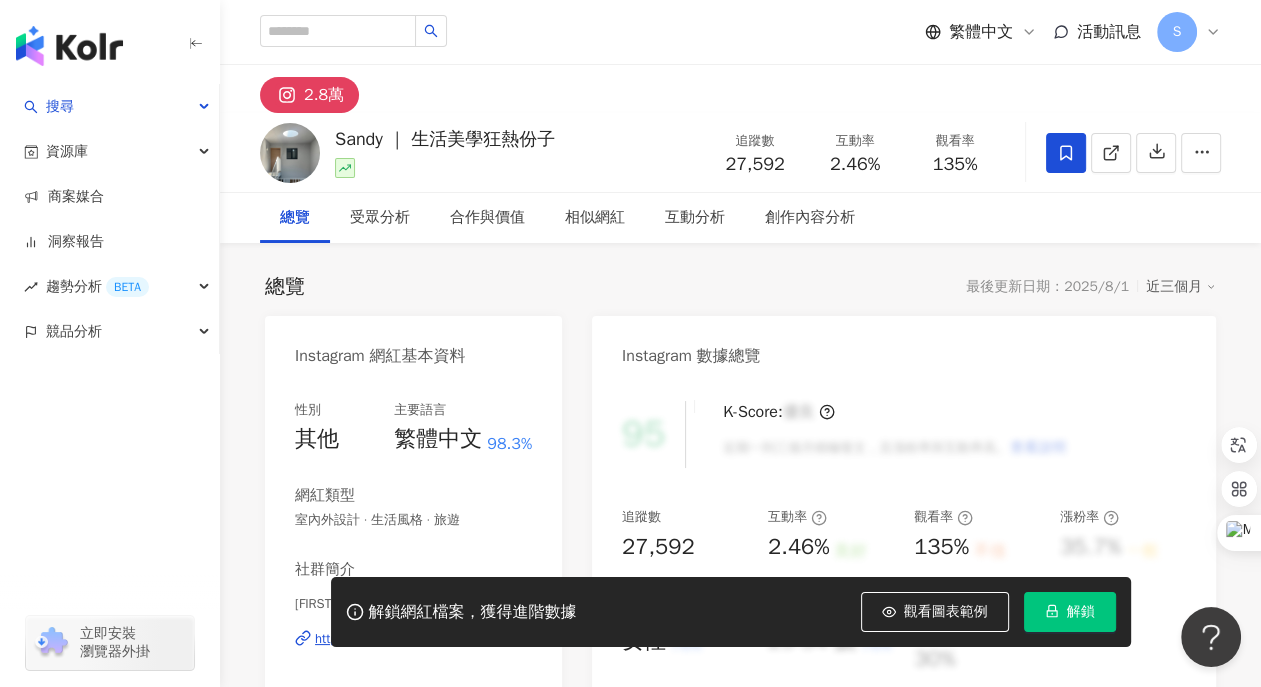 drag, startPoint x: 238, startPoint y: 338, endPoint x: 471, endPoint y: 125, distance: 315.68655 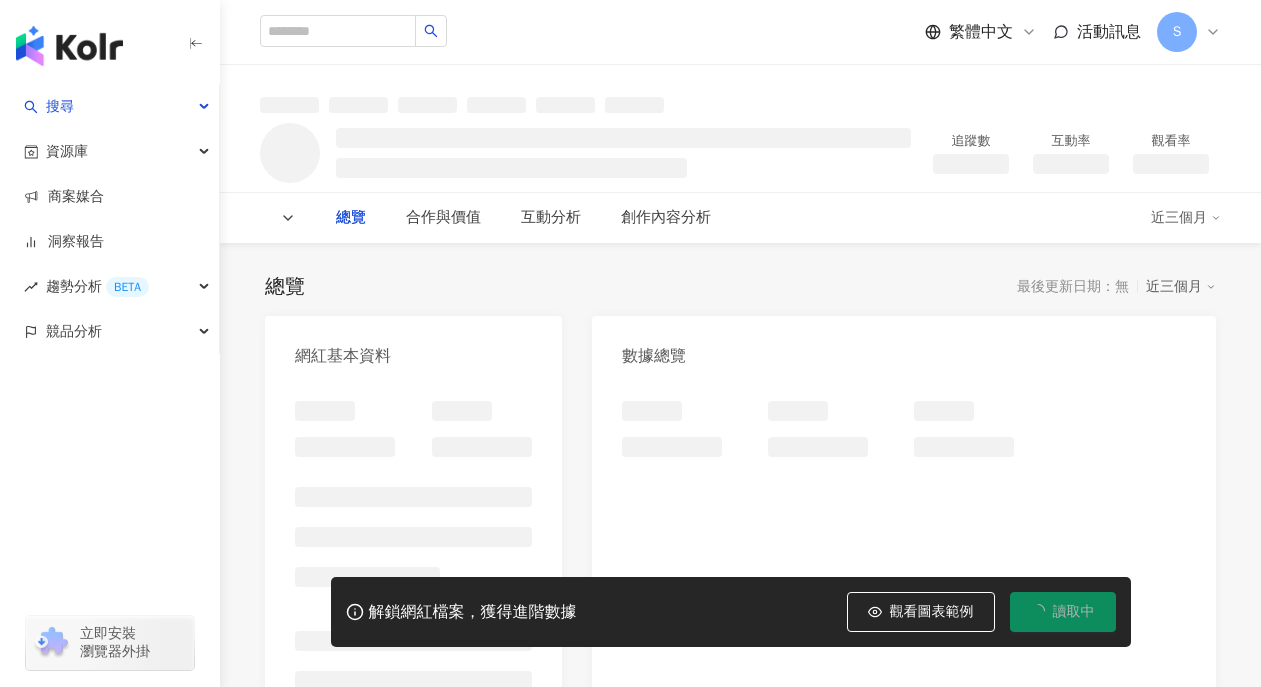 scroll, scrollTop: 0, scrollLeft: 0, axis: both 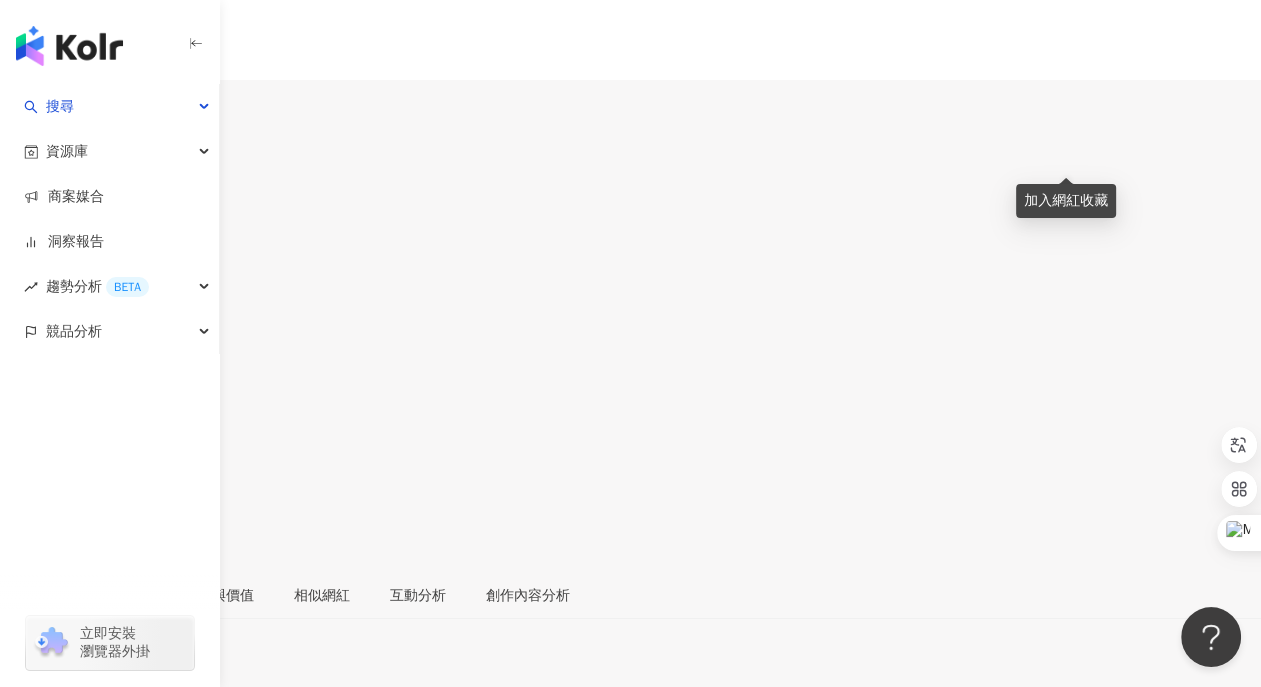 drag, startPoint x: 1071, startPoint y: 149, endPoint x: 1060, endPoint y: 153, distance: 11.7046995 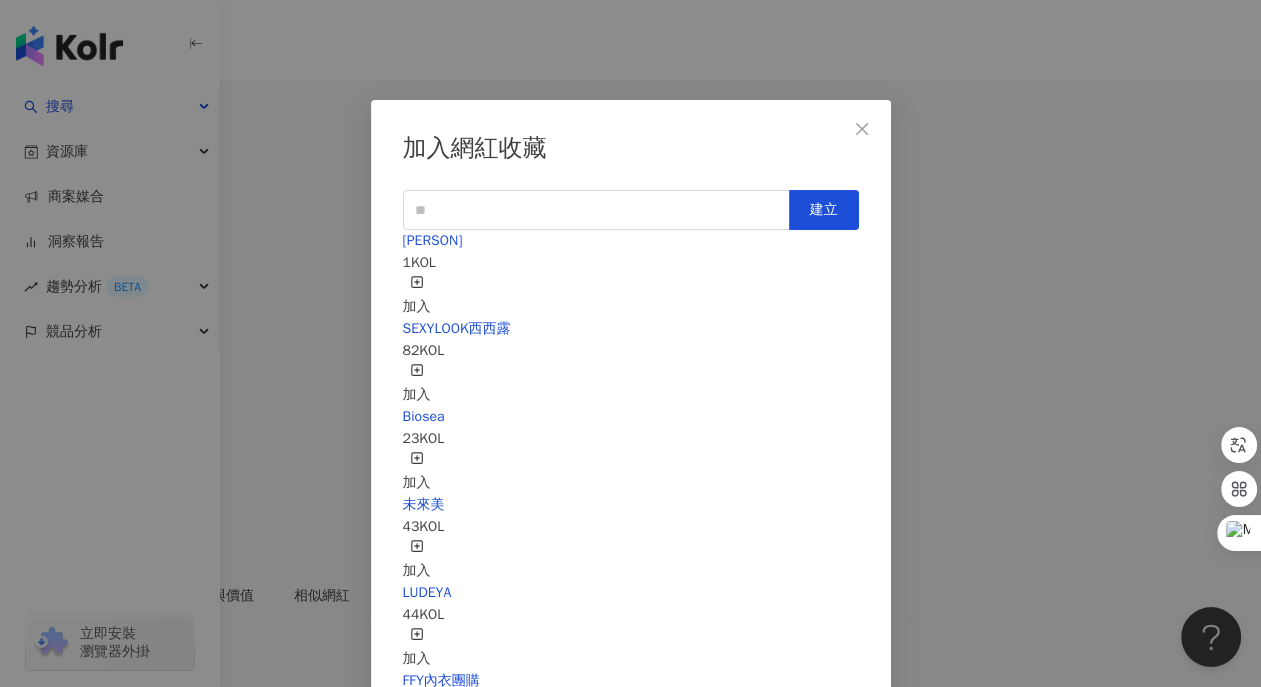 click on "加入" at bounding box center [417, 296] 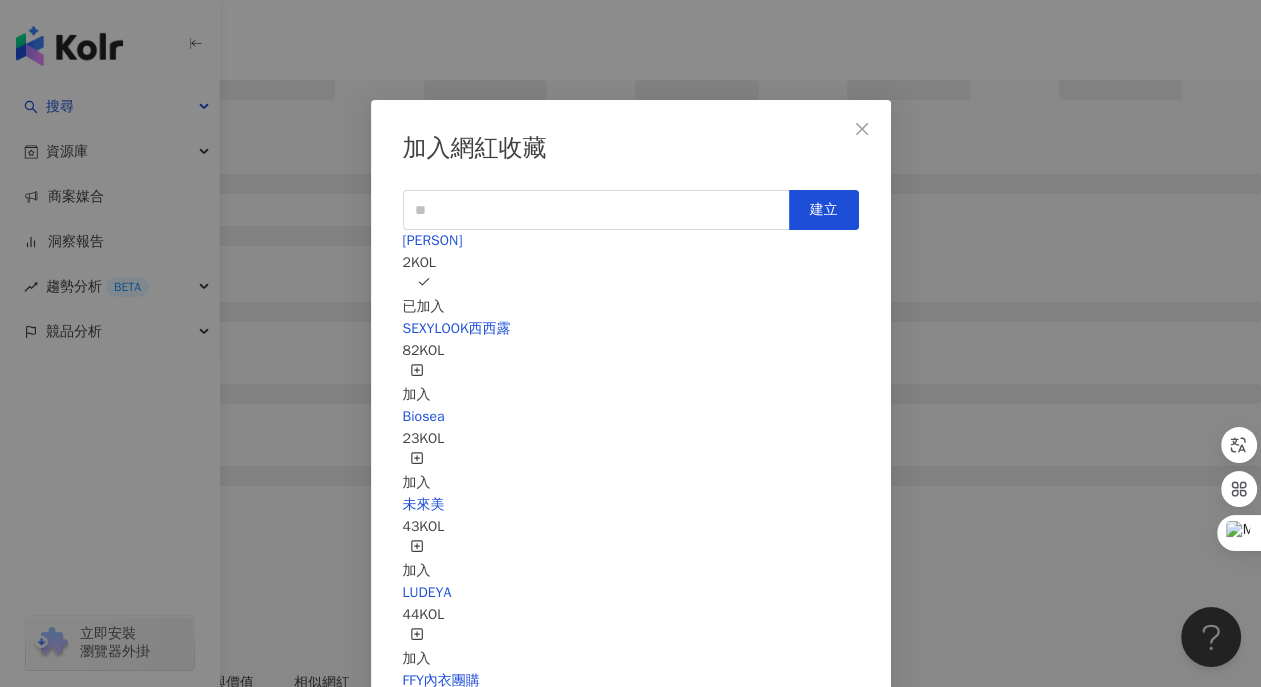 click at bounding box center (862, 129) 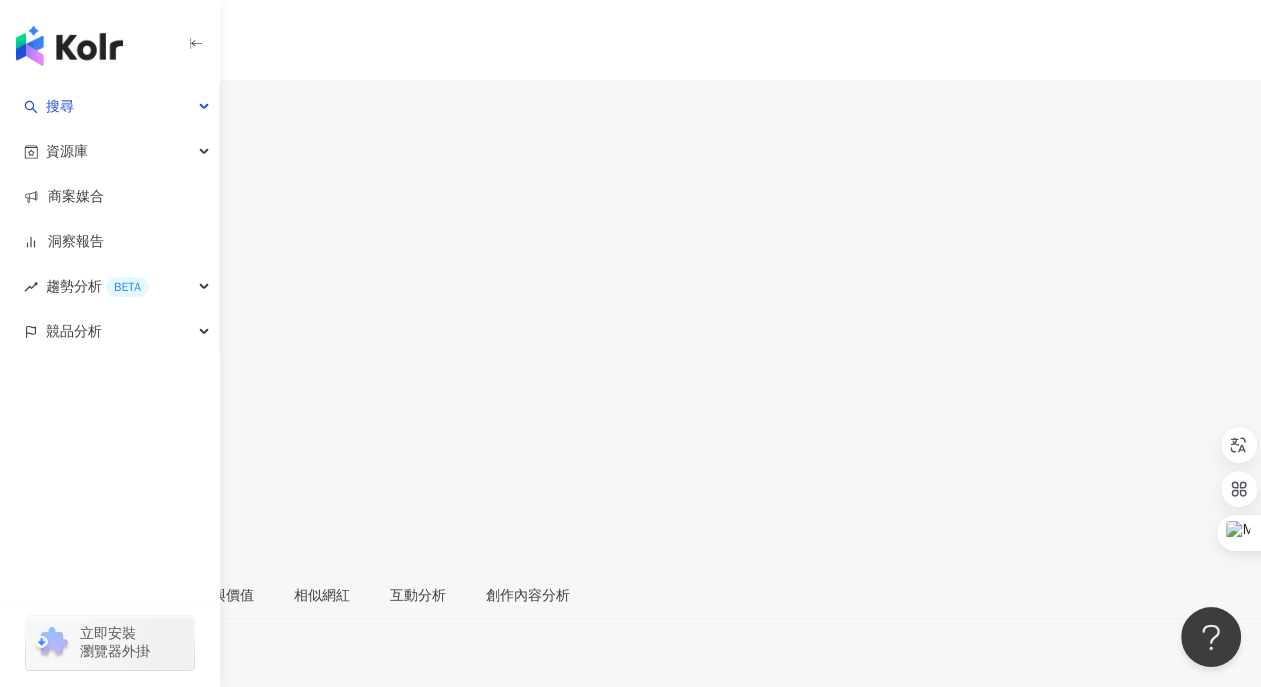 click on "1.8萬 17.4萬" at bounding box center [630, 105] 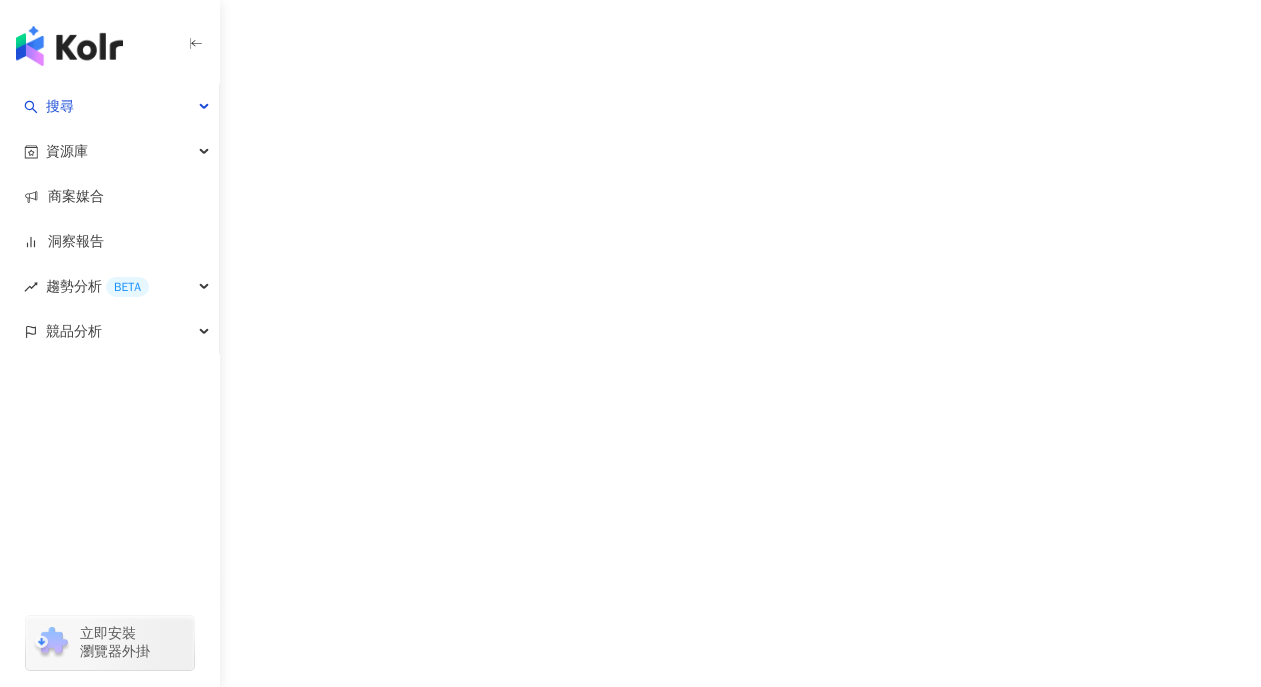 scroll, scrollTop: 0, scrollLeft: 0, axis: both 